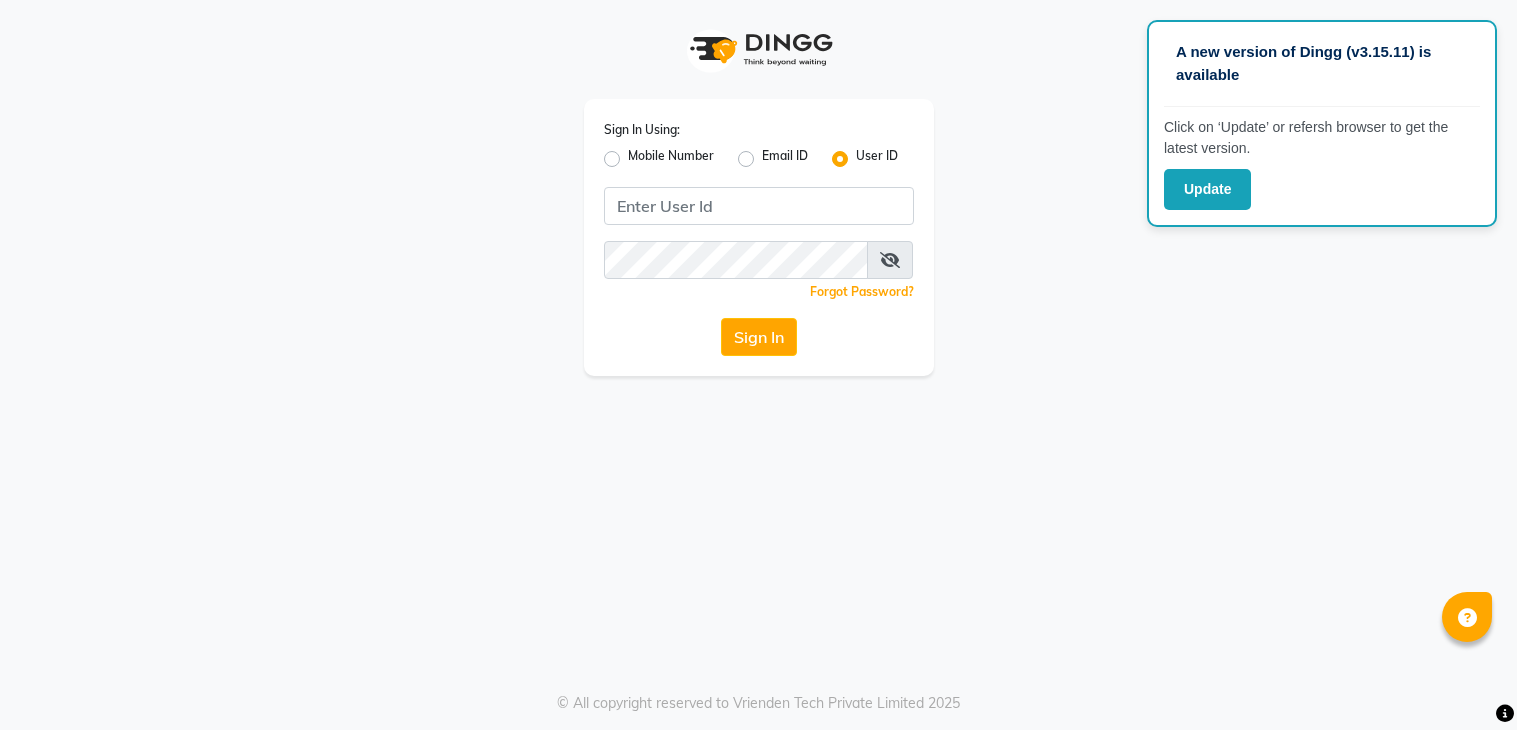 scroll, scrollTop: 0, scrollLeft: 0, axis: both 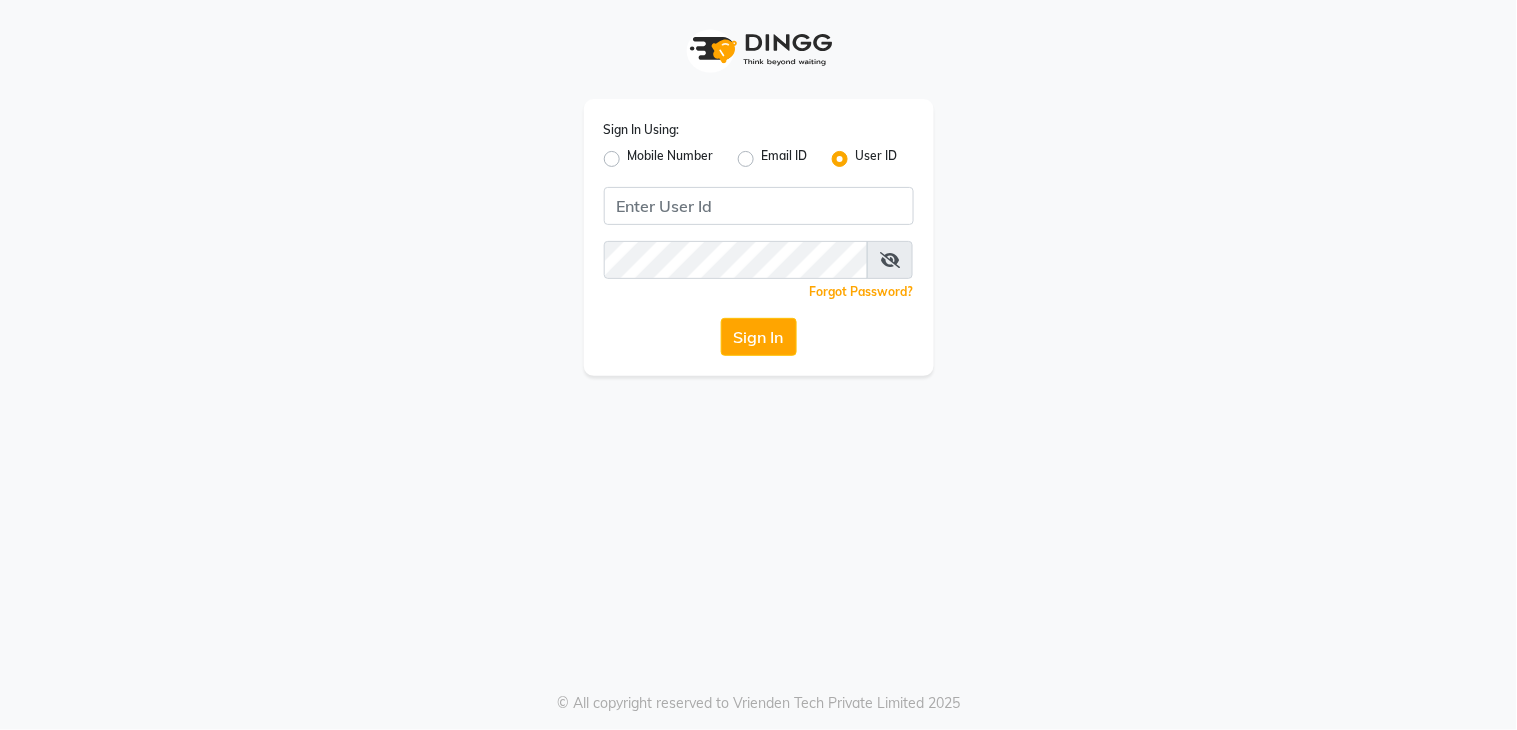 click on "Mobile Number" 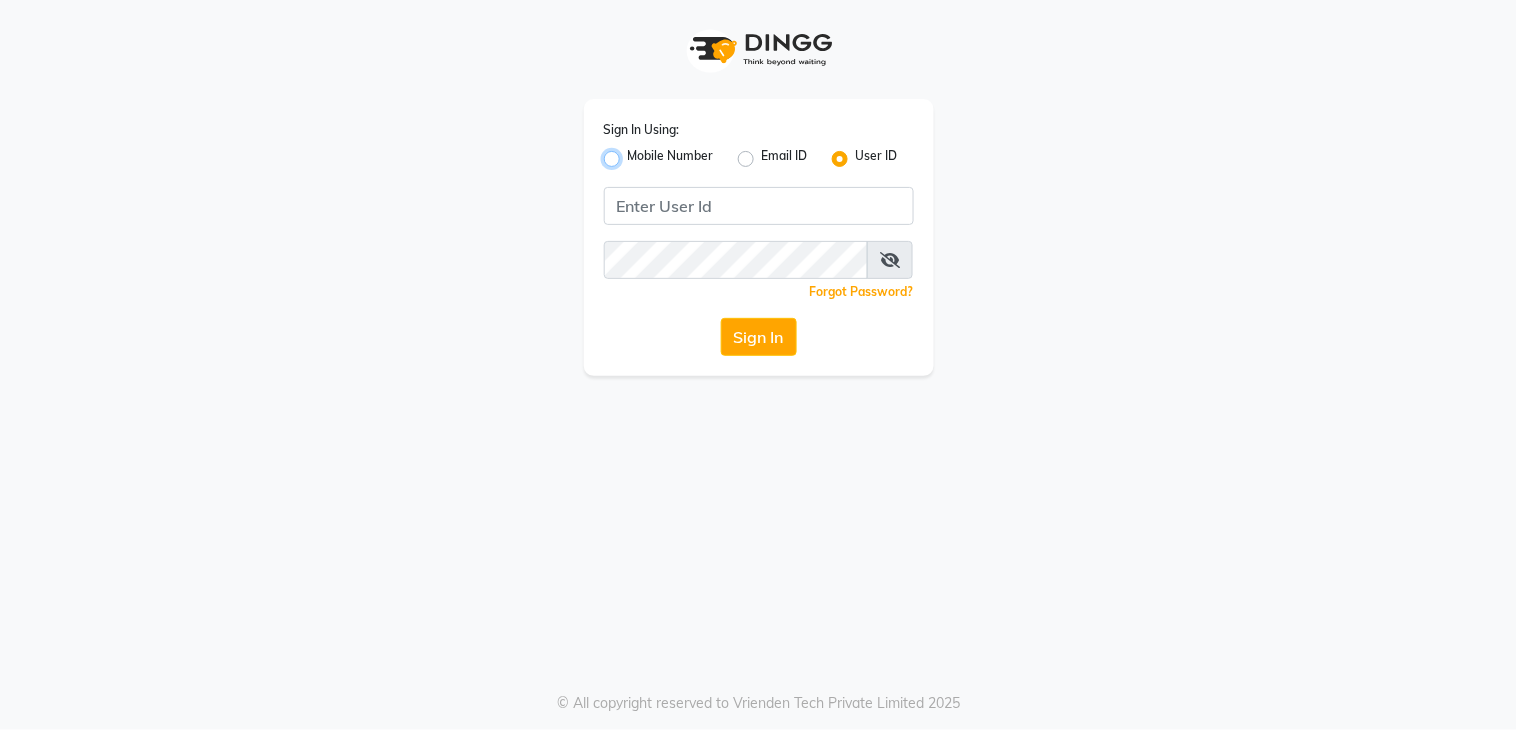 click on "Mobile Number" at bounding box center (634, 153) 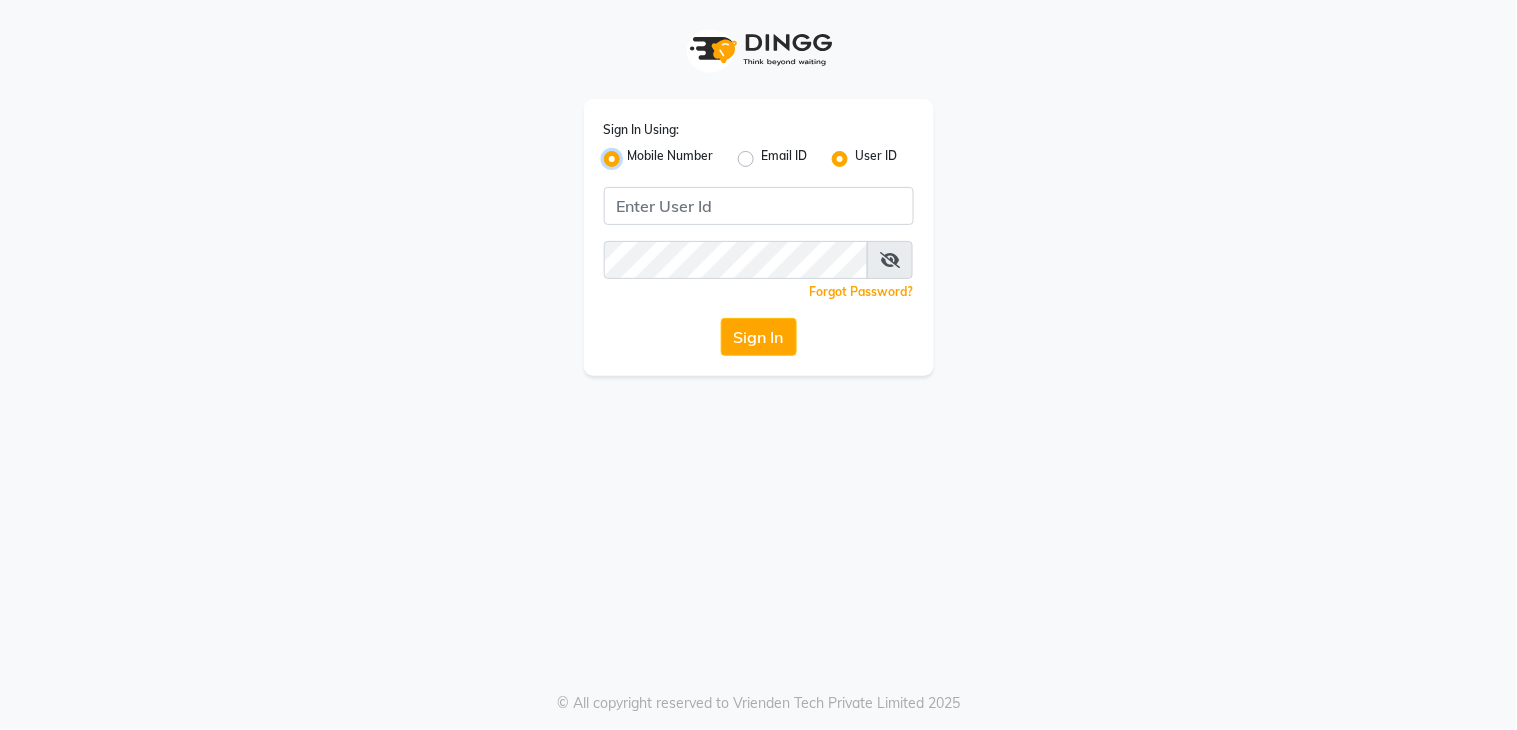 radio on "false" 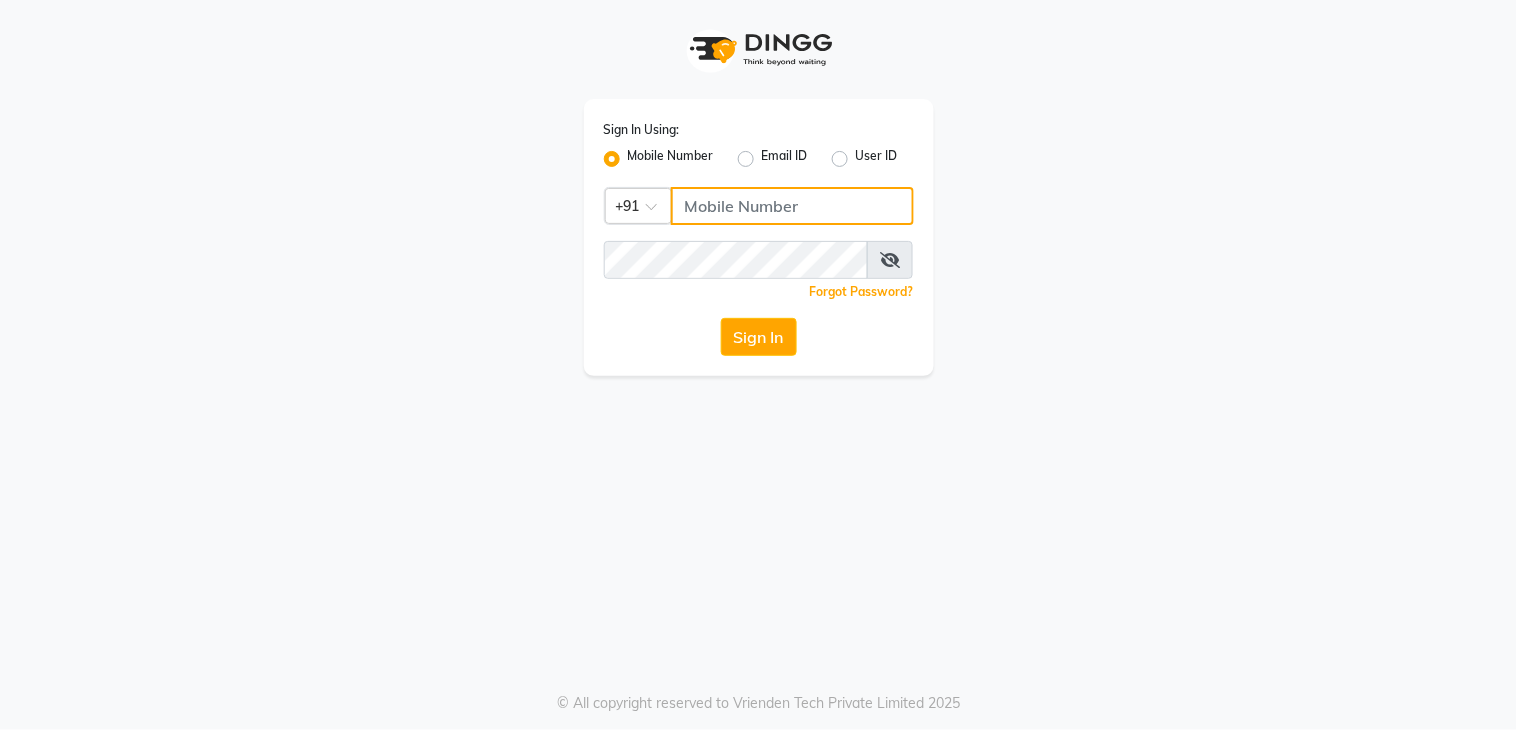 click 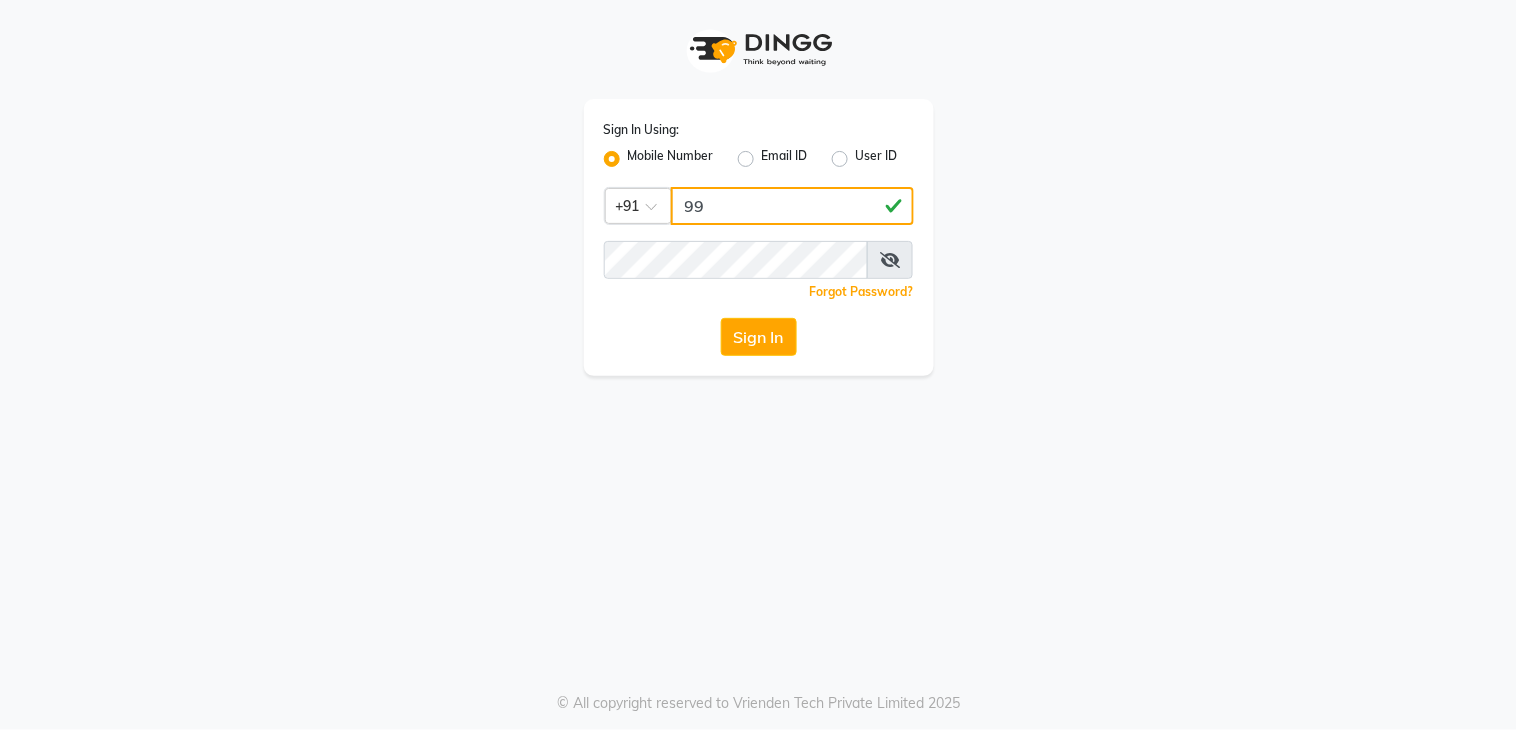 type on "9" 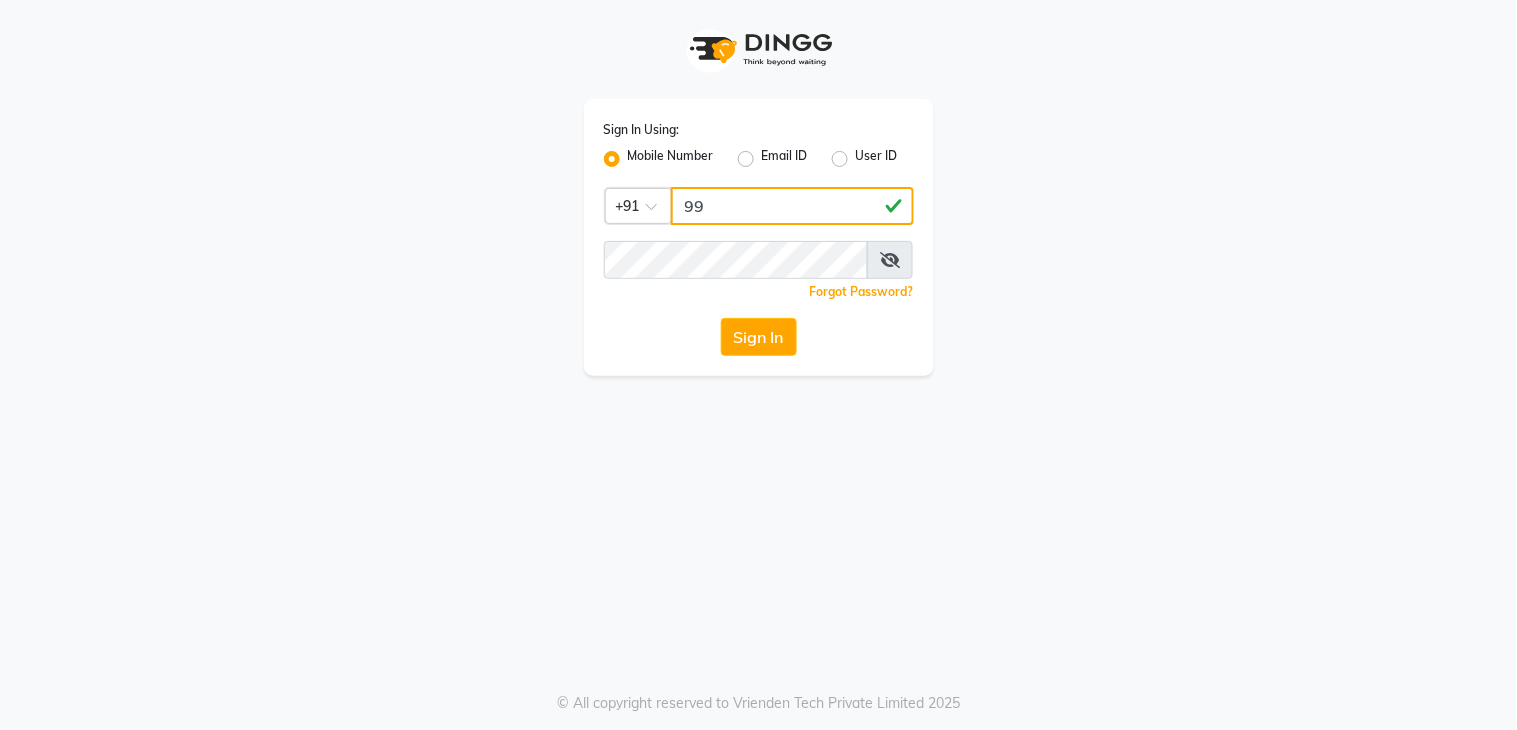 type on "[PHONE]" 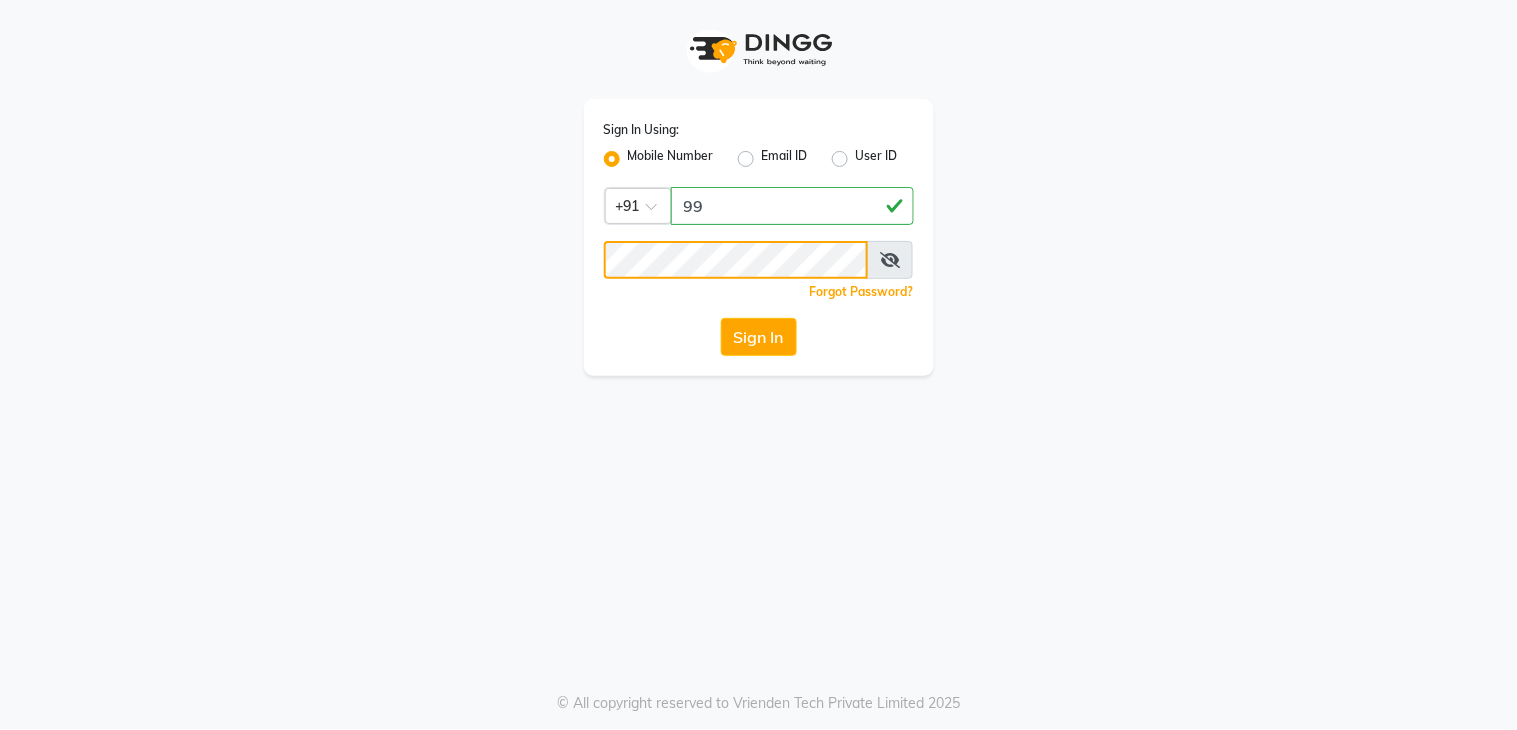 click on "Sign In" 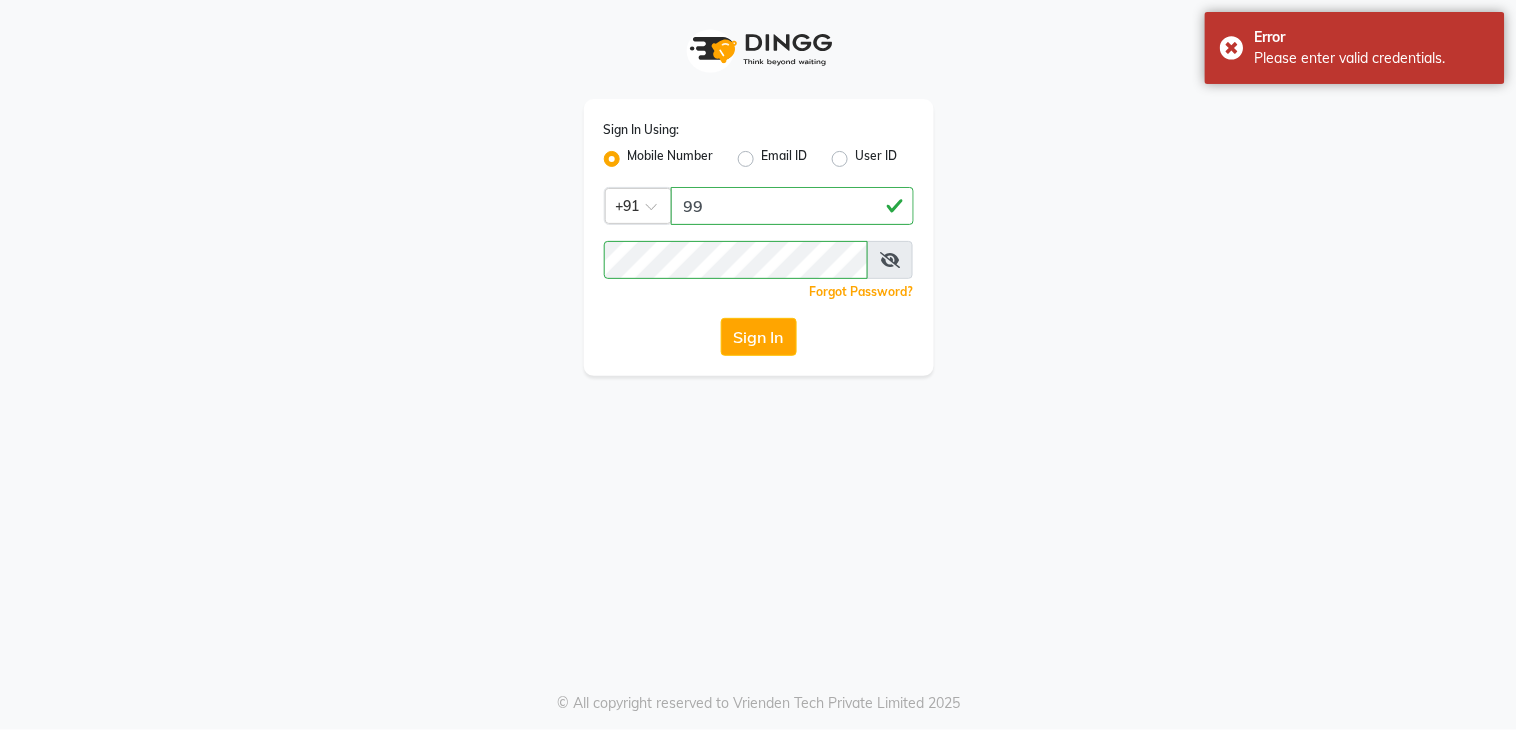 click at bounding box center [890, 260] 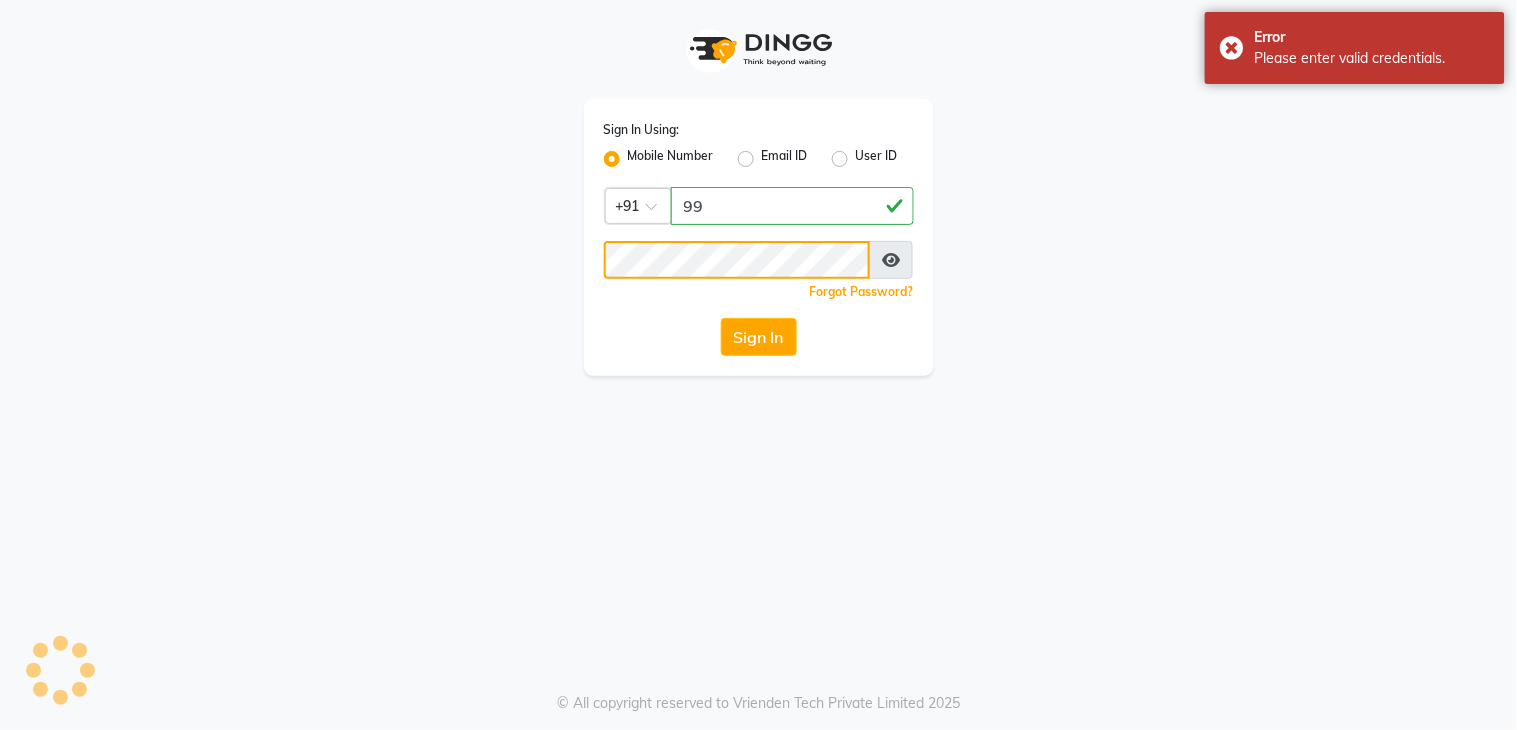 click on "Sign In" 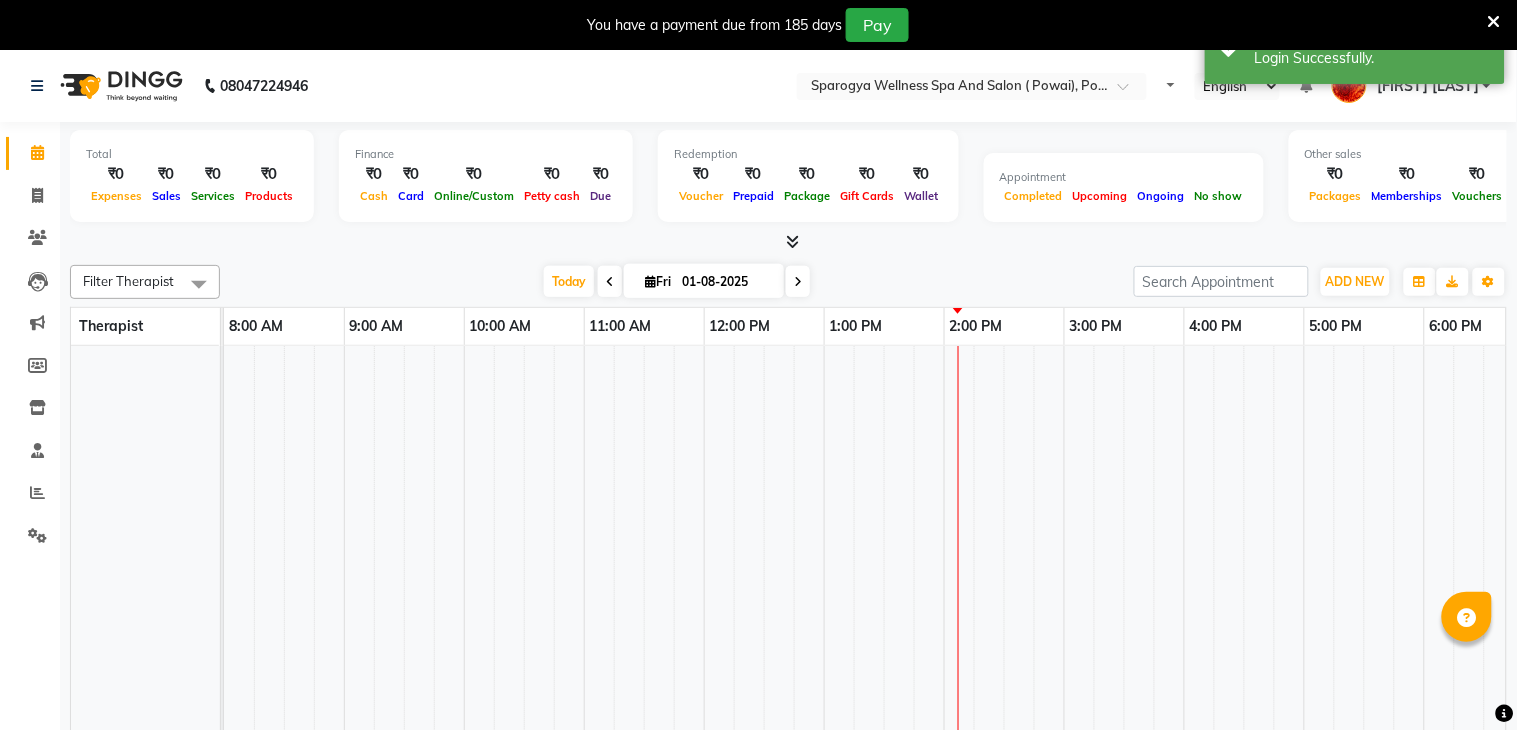 select on "en" 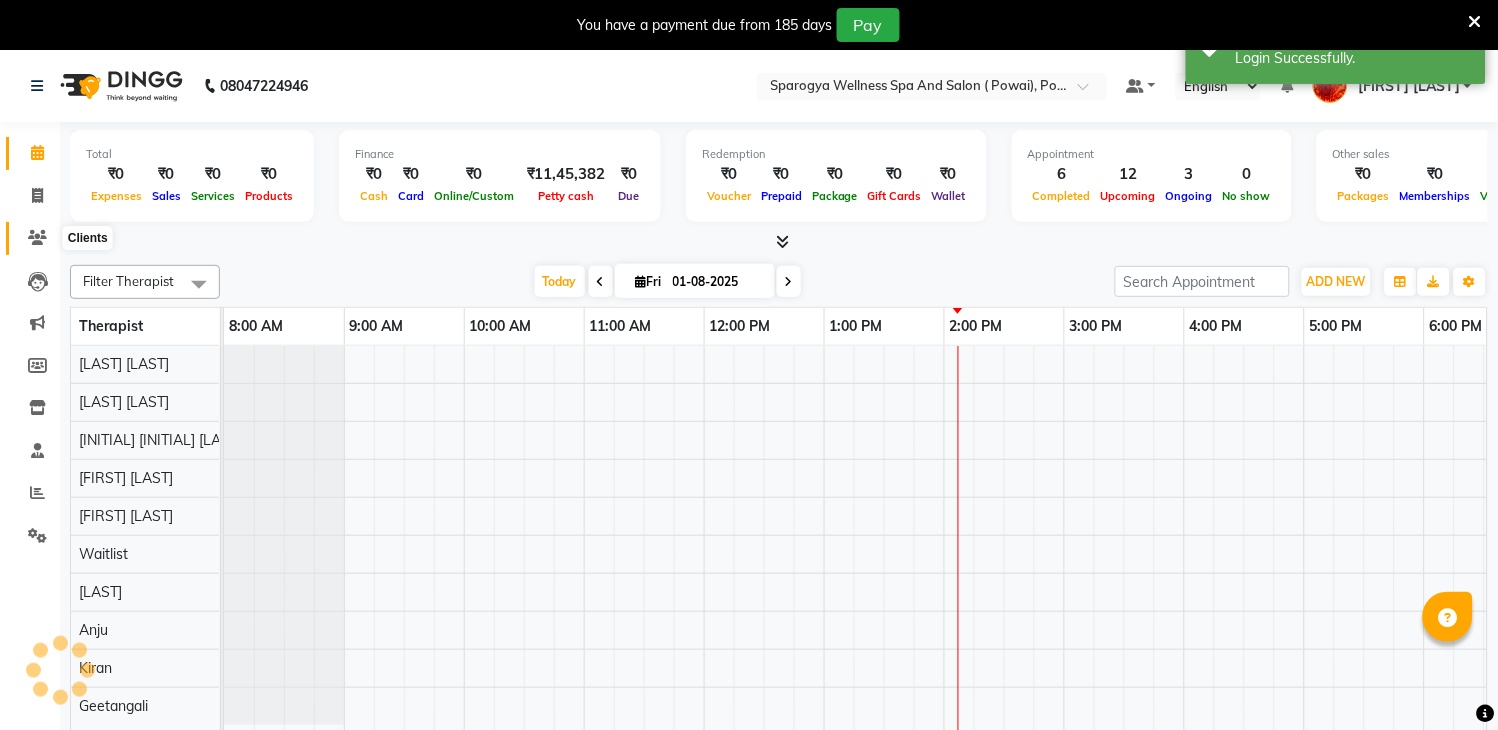 click 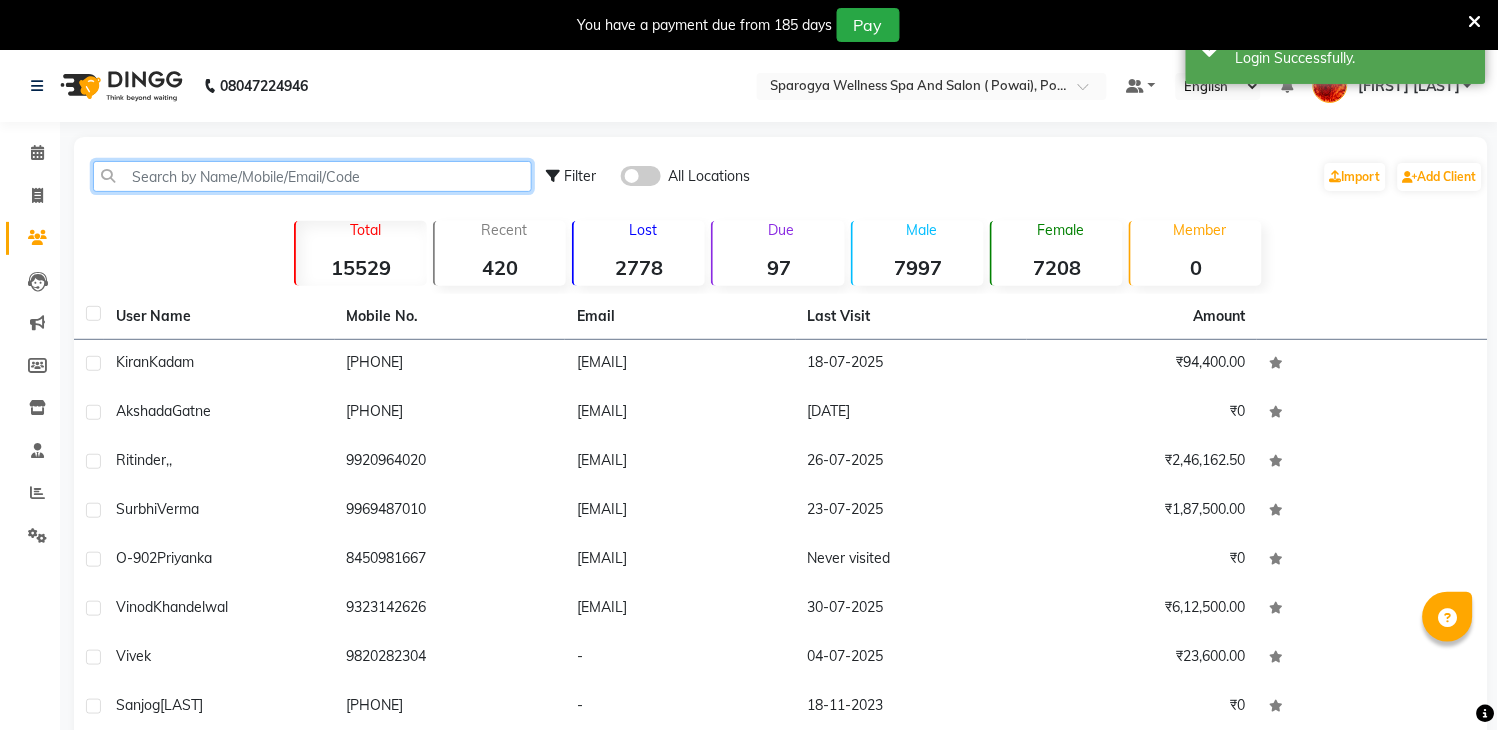 click 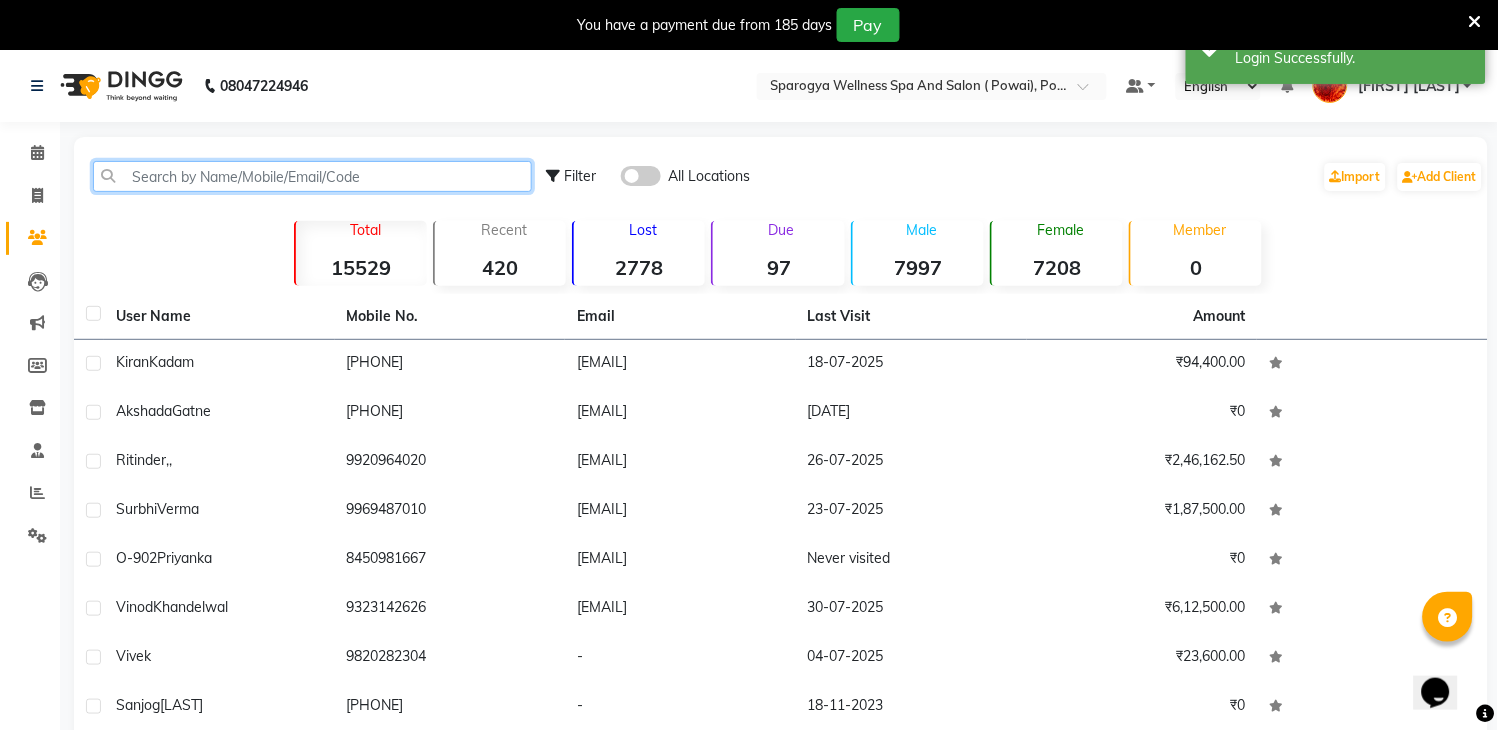 scroll, scrollTop: 0, scrollLeft: 0, axis: both 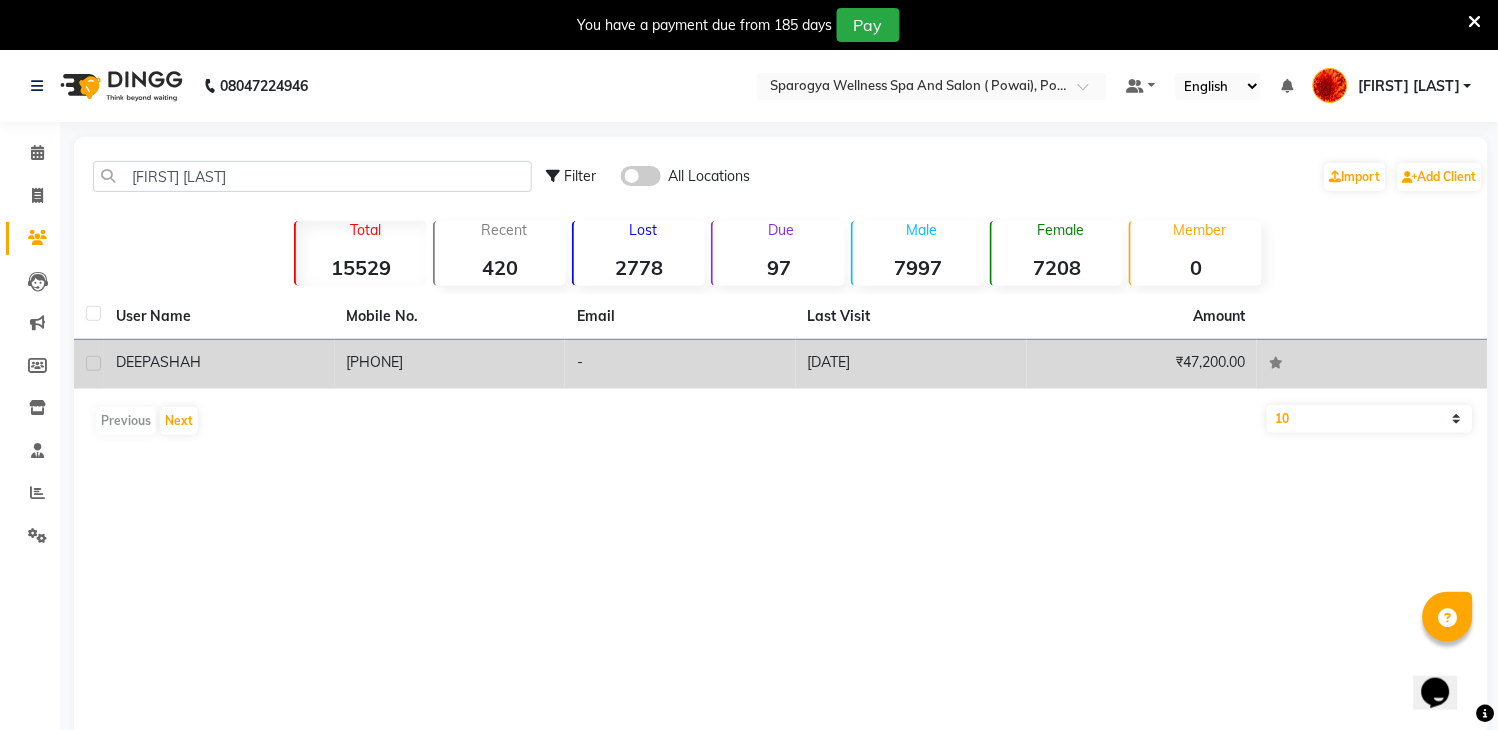 click on "[PHONE]" 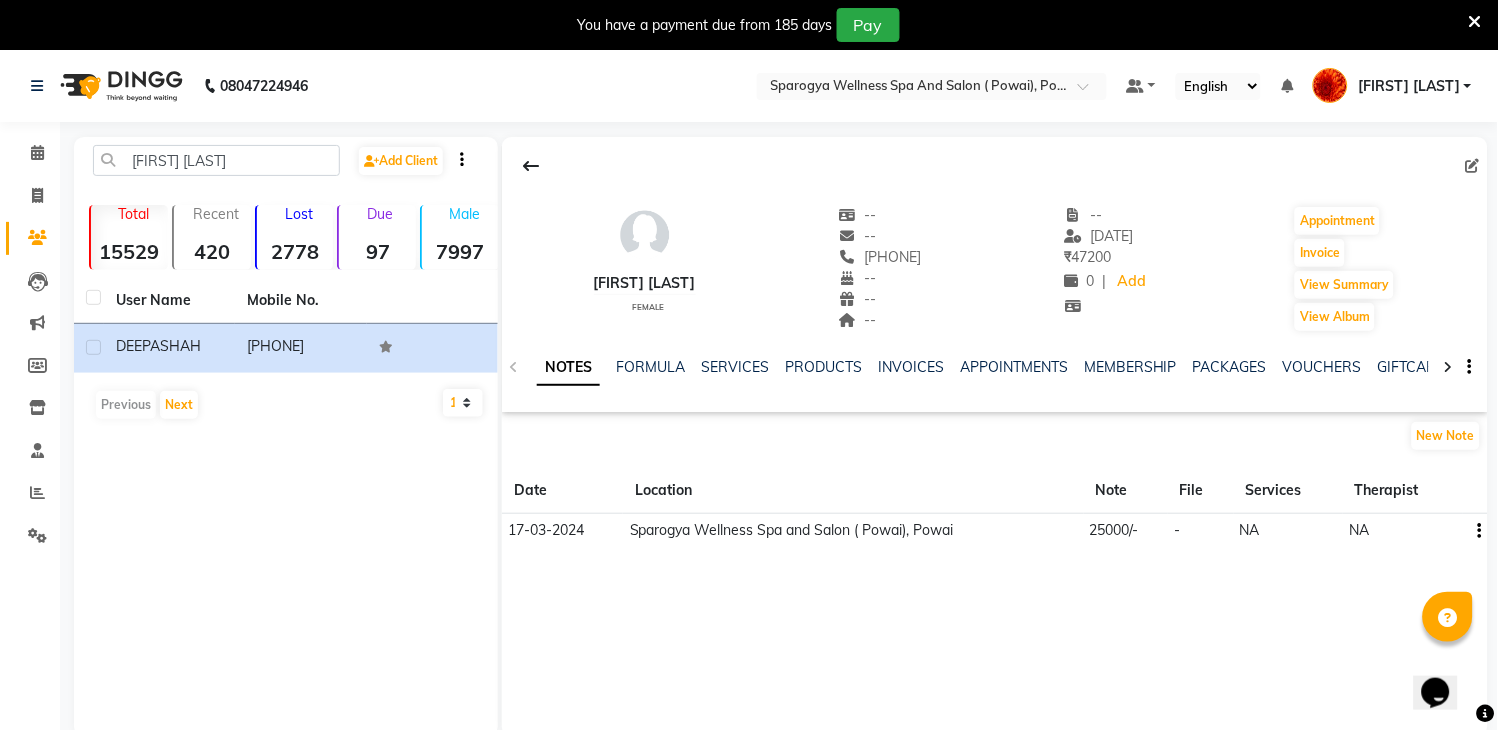 click 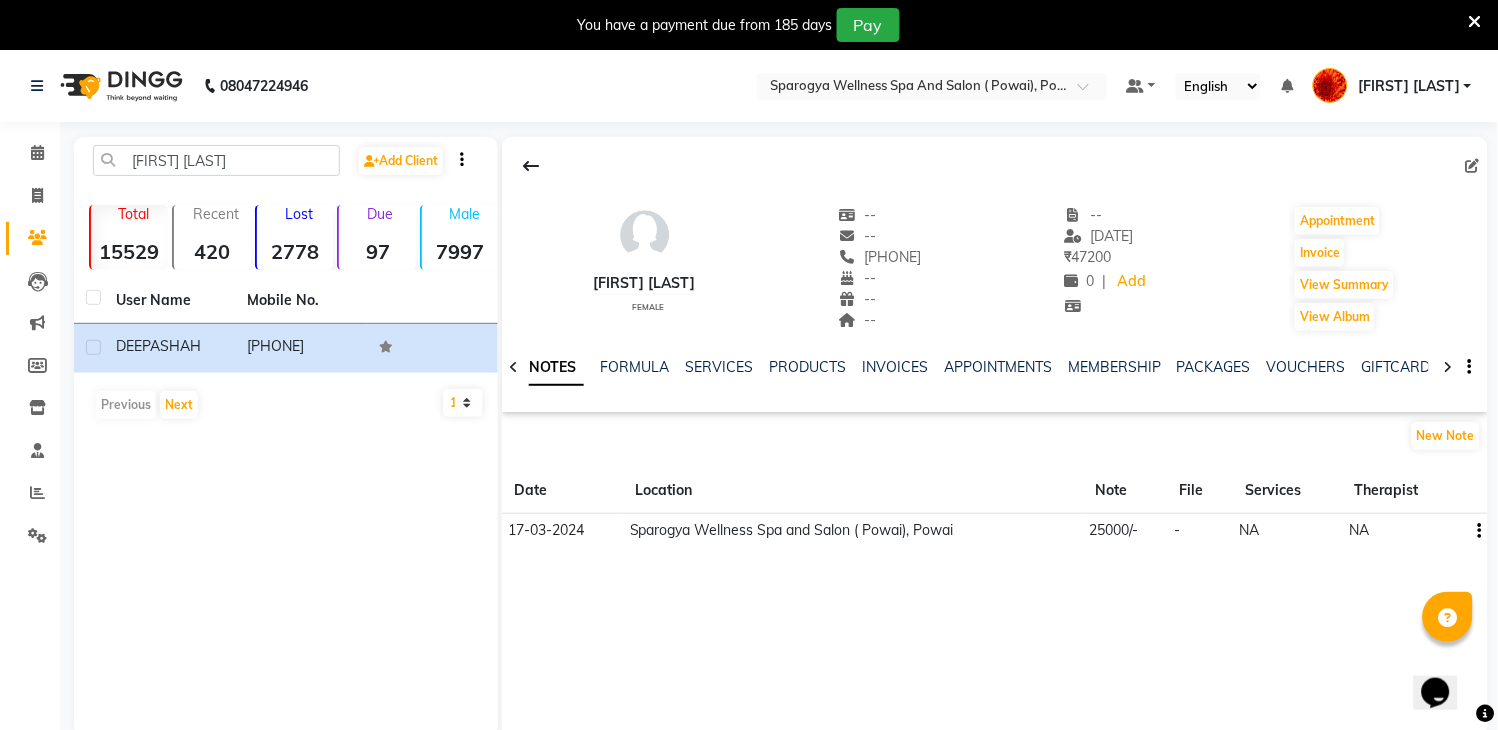 click 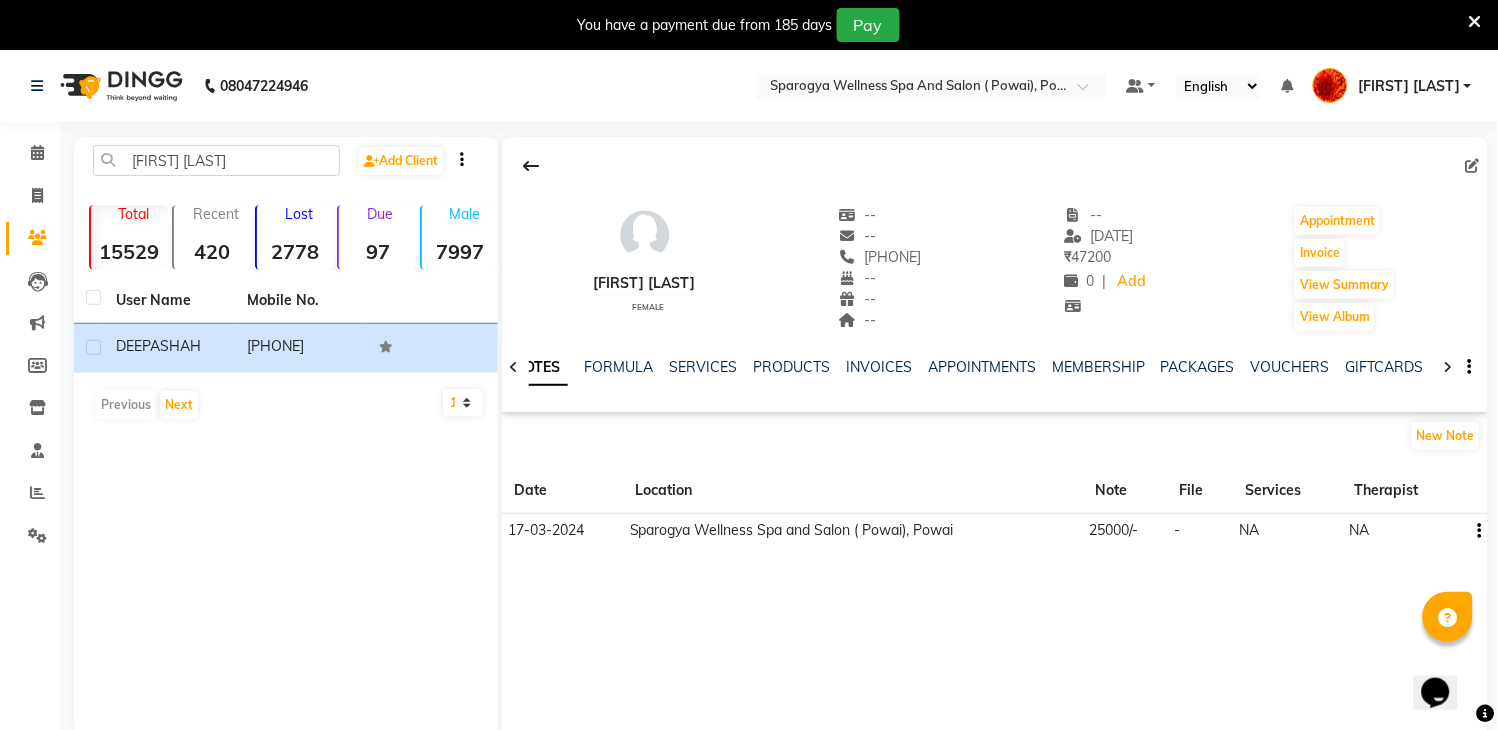 click 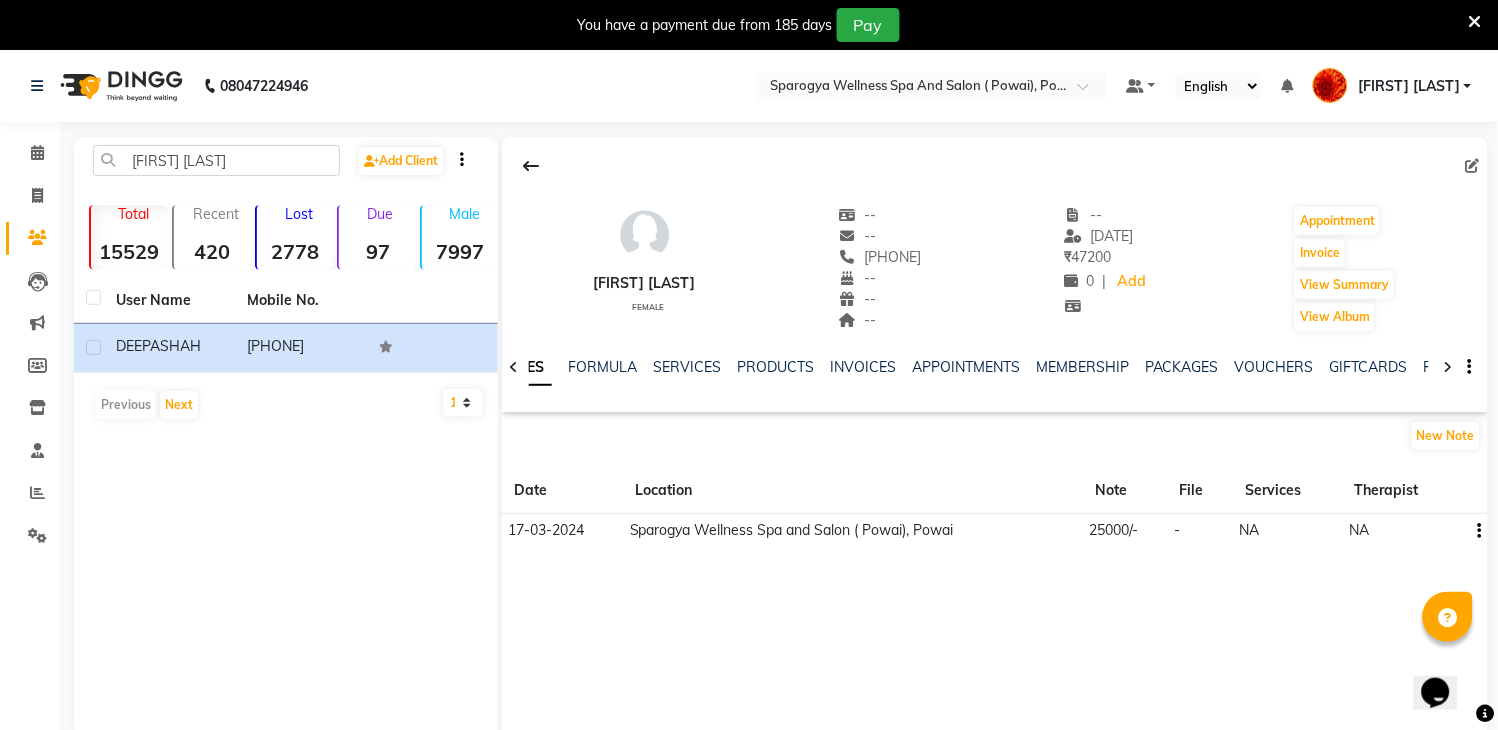 click 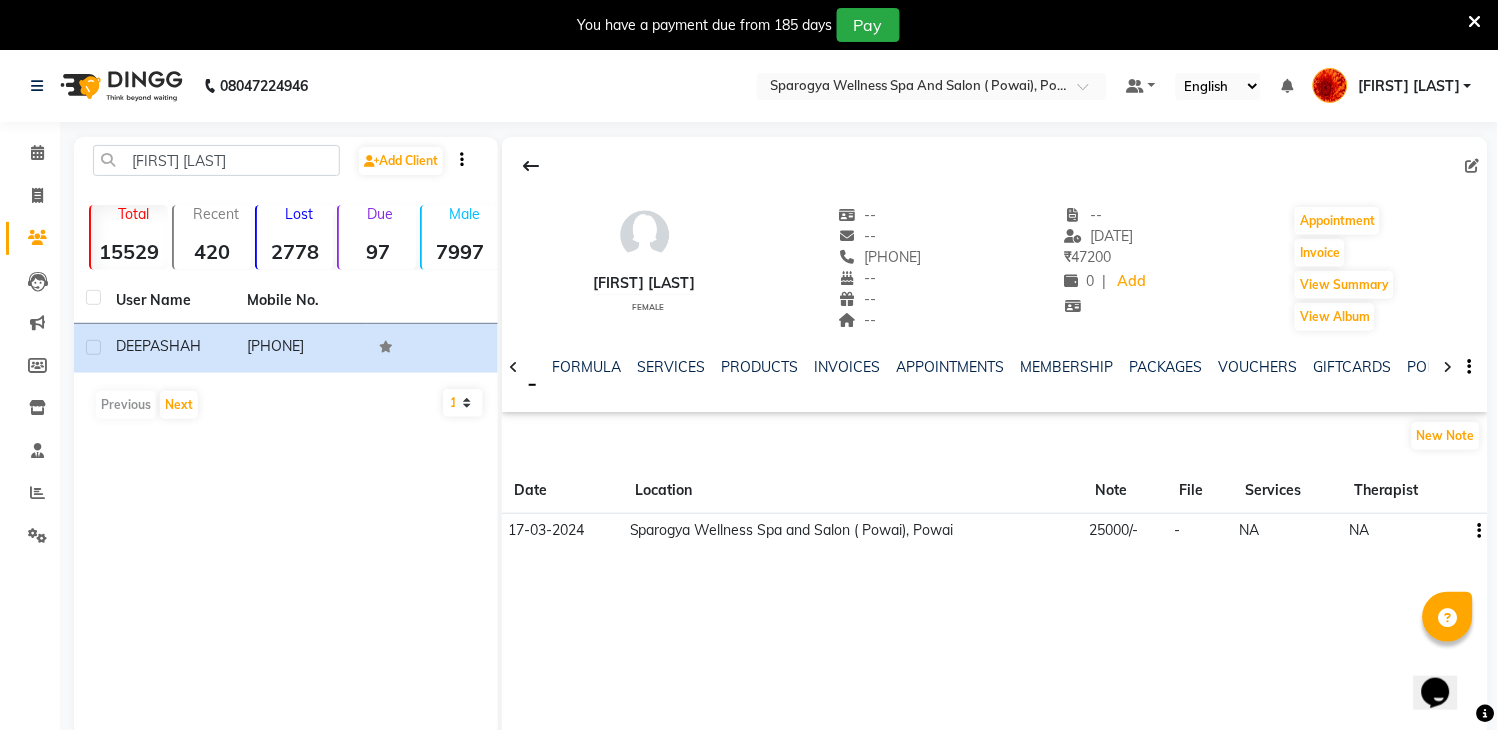 click 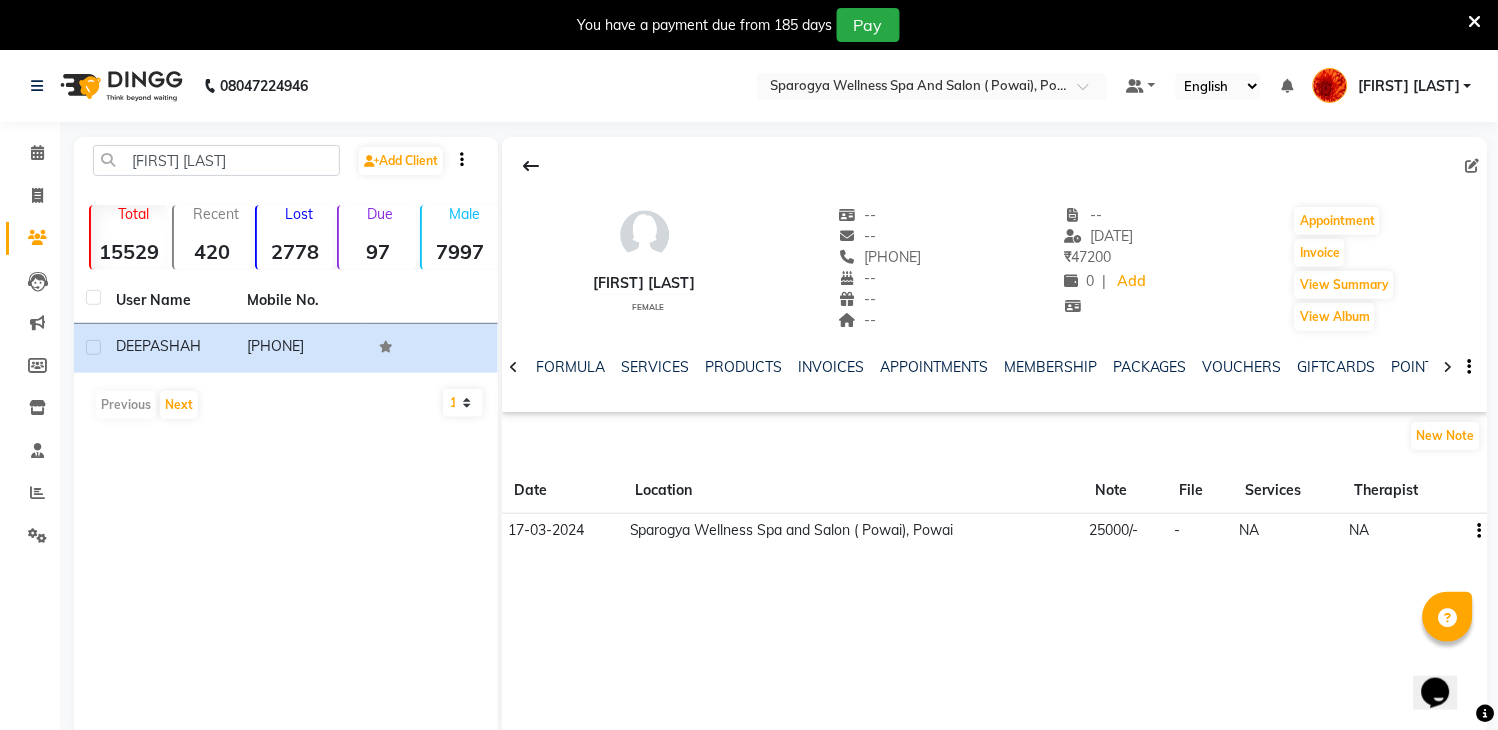 click 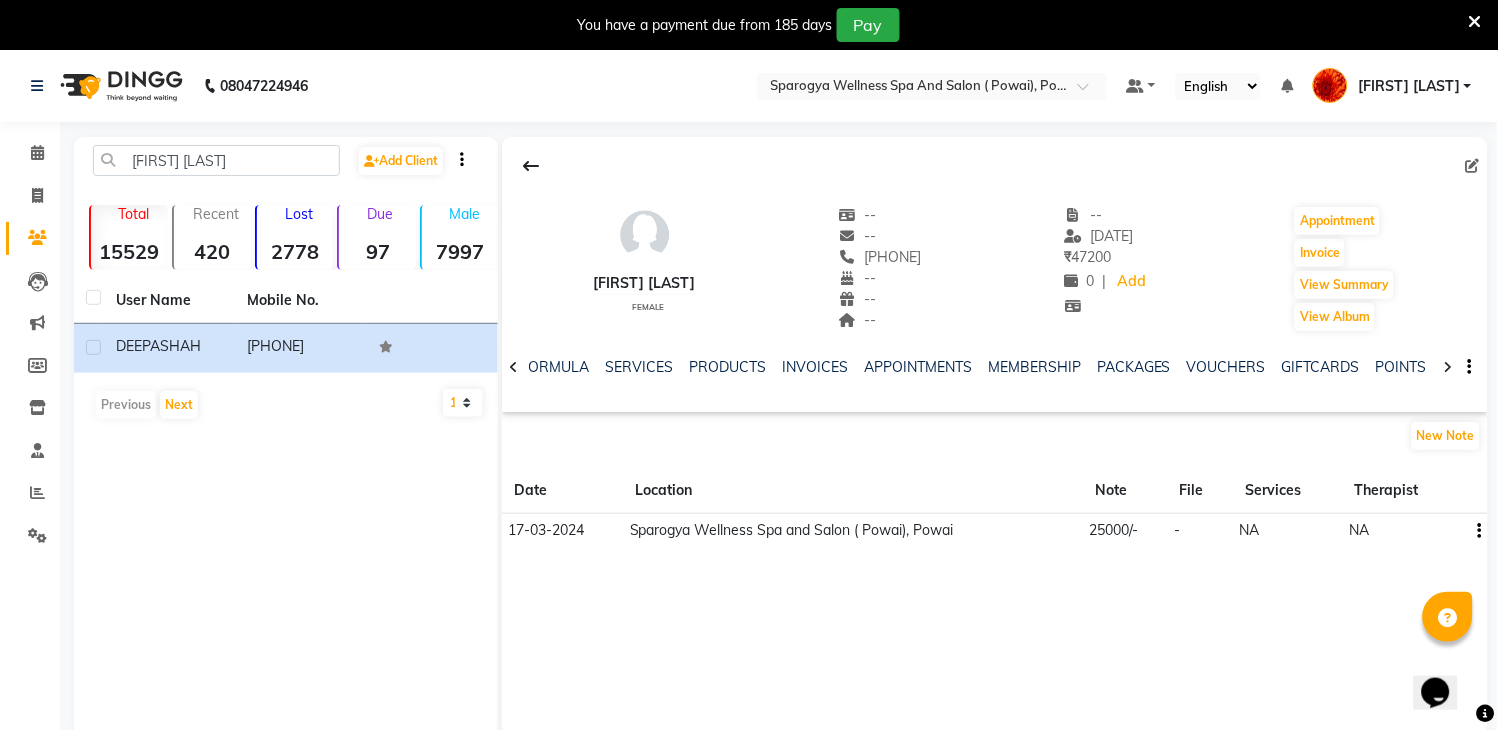 click 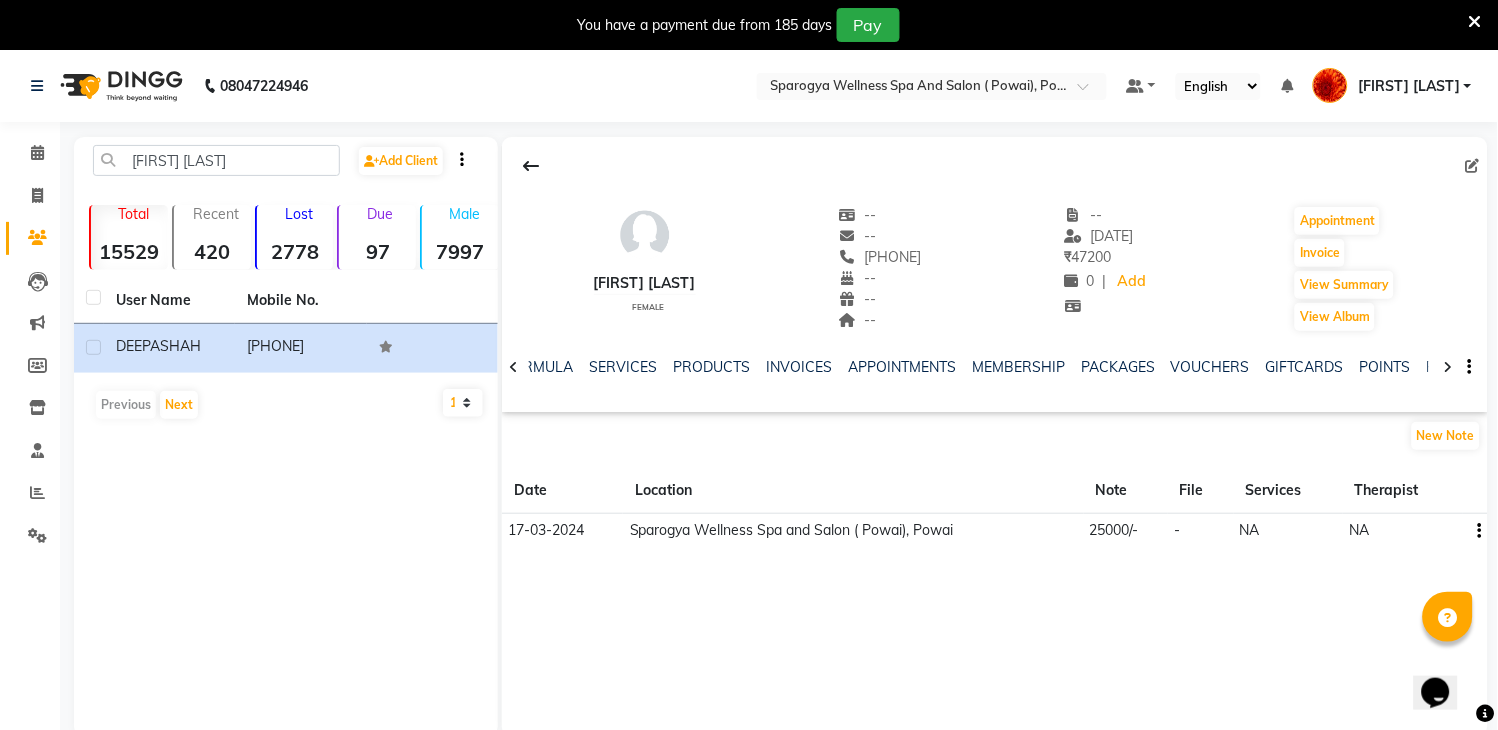 click 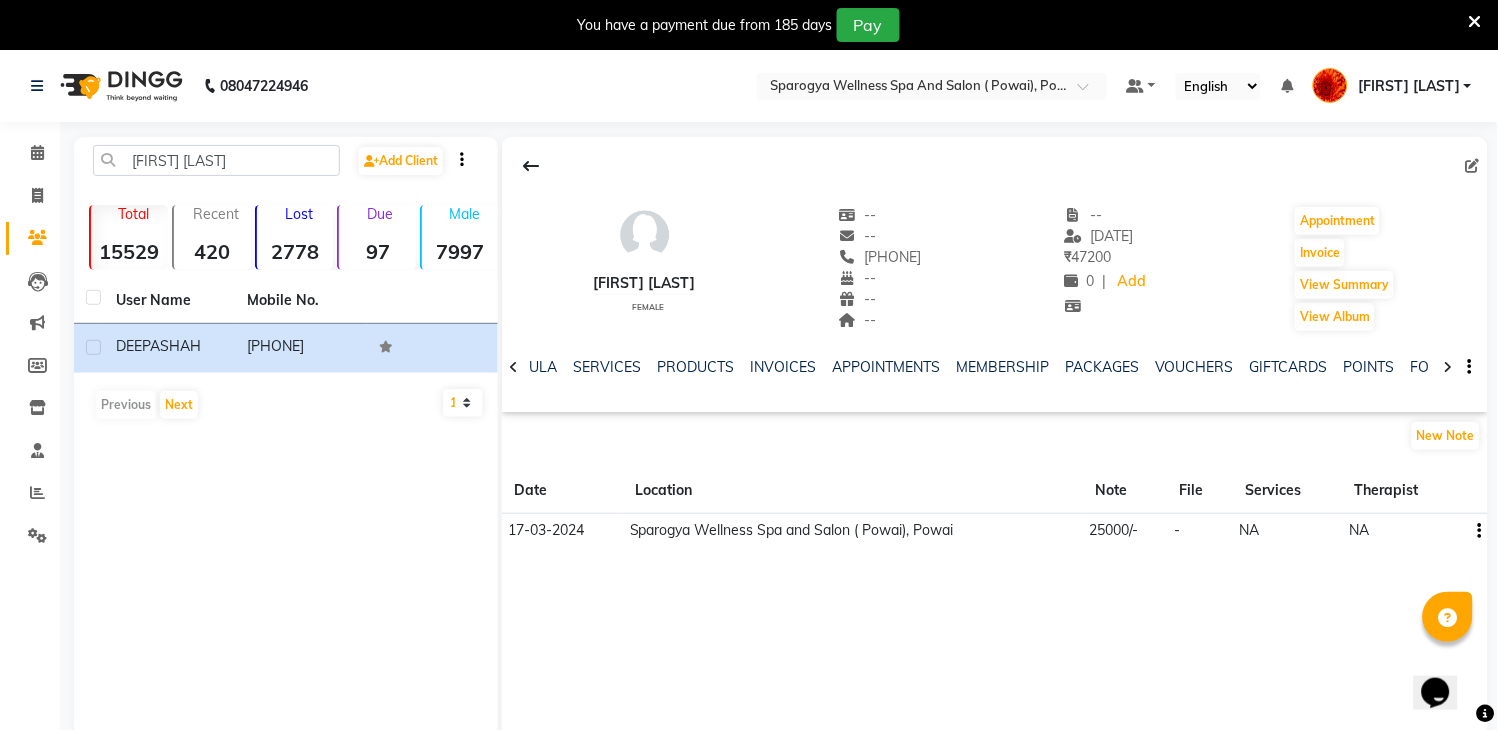 click 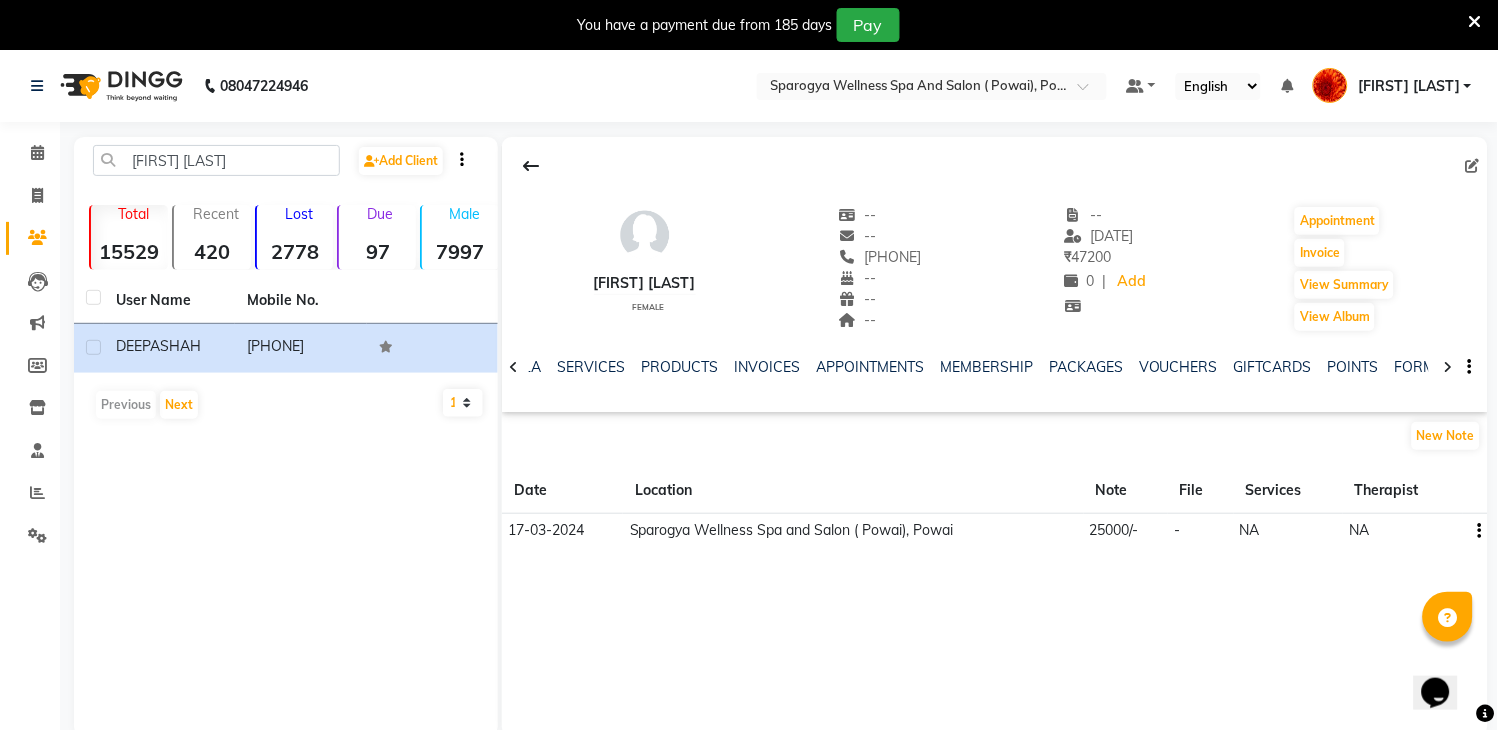 click 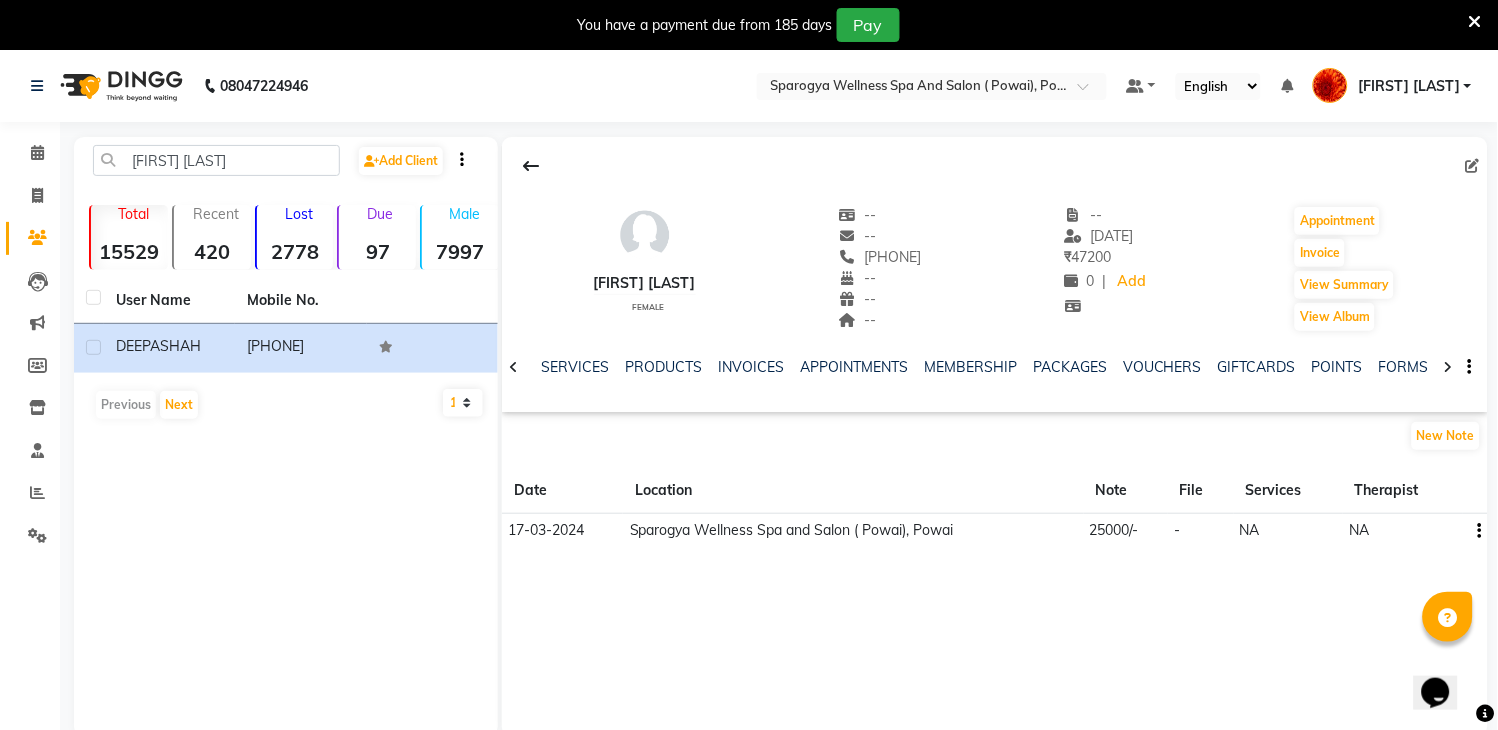 click 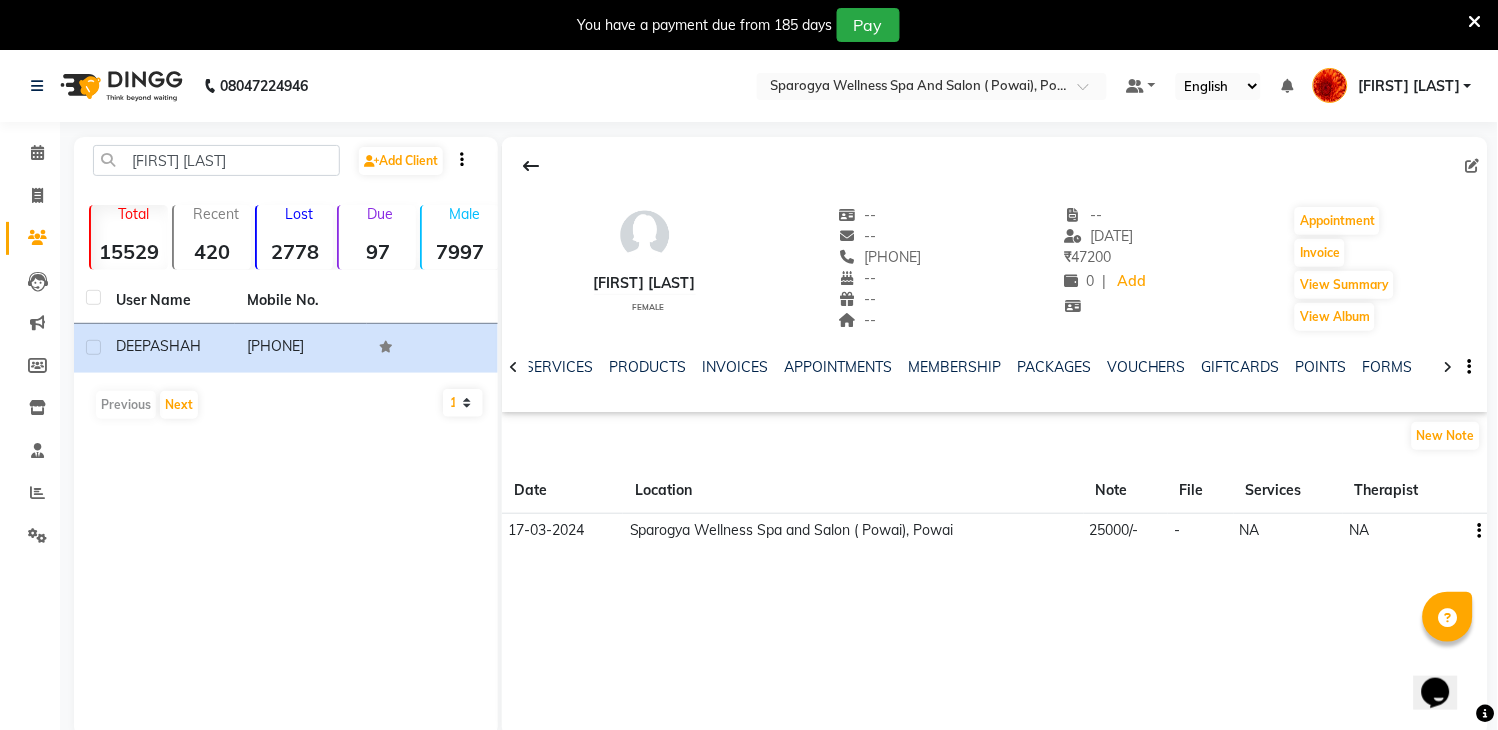 click 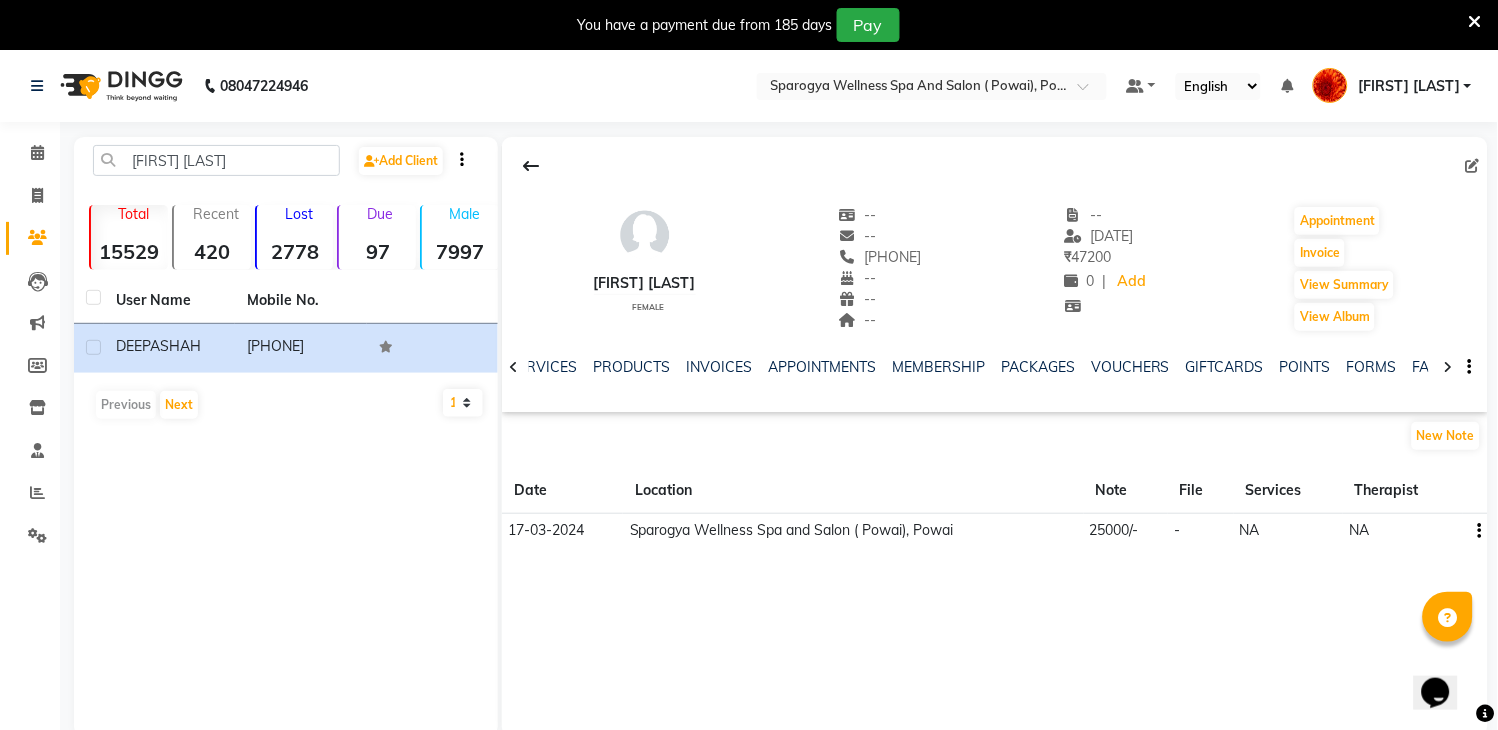 click 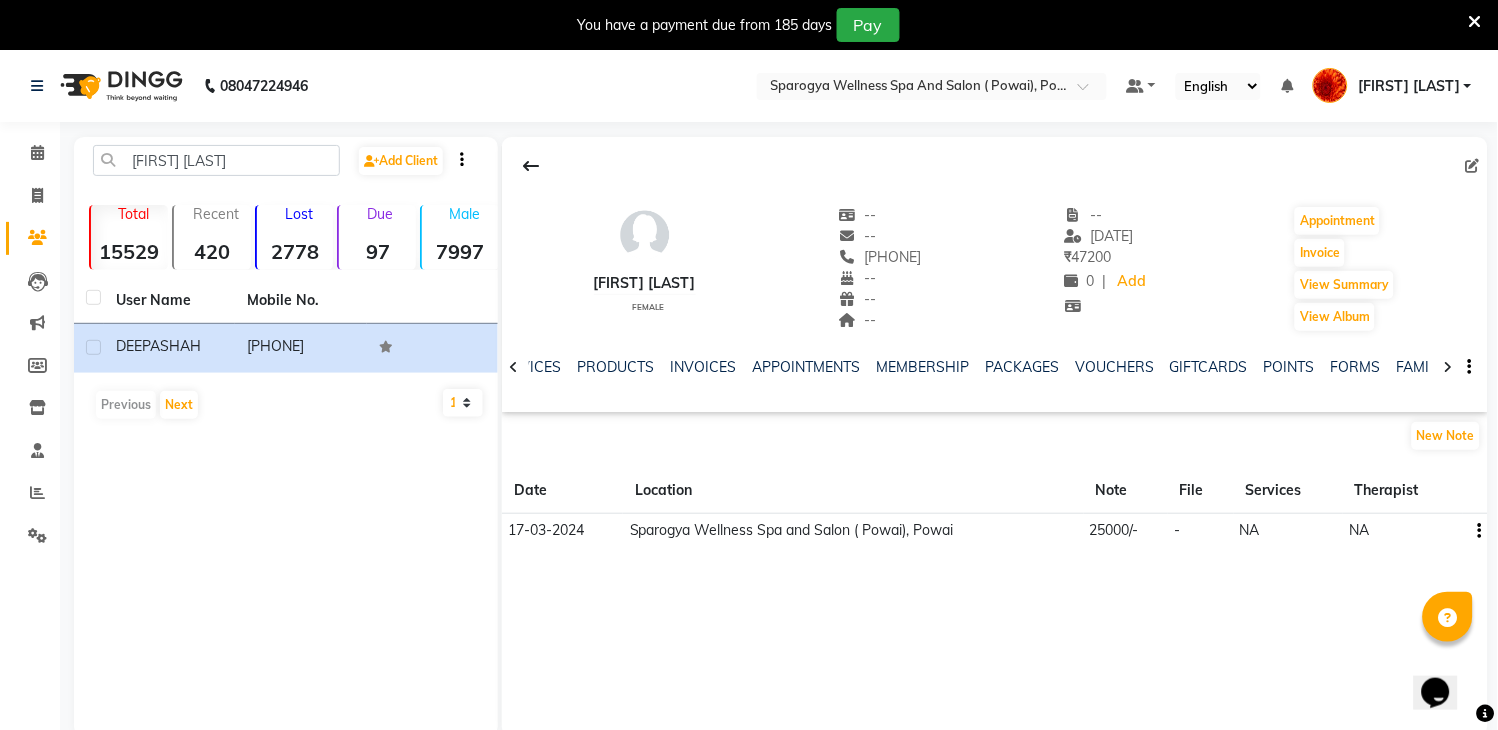 click 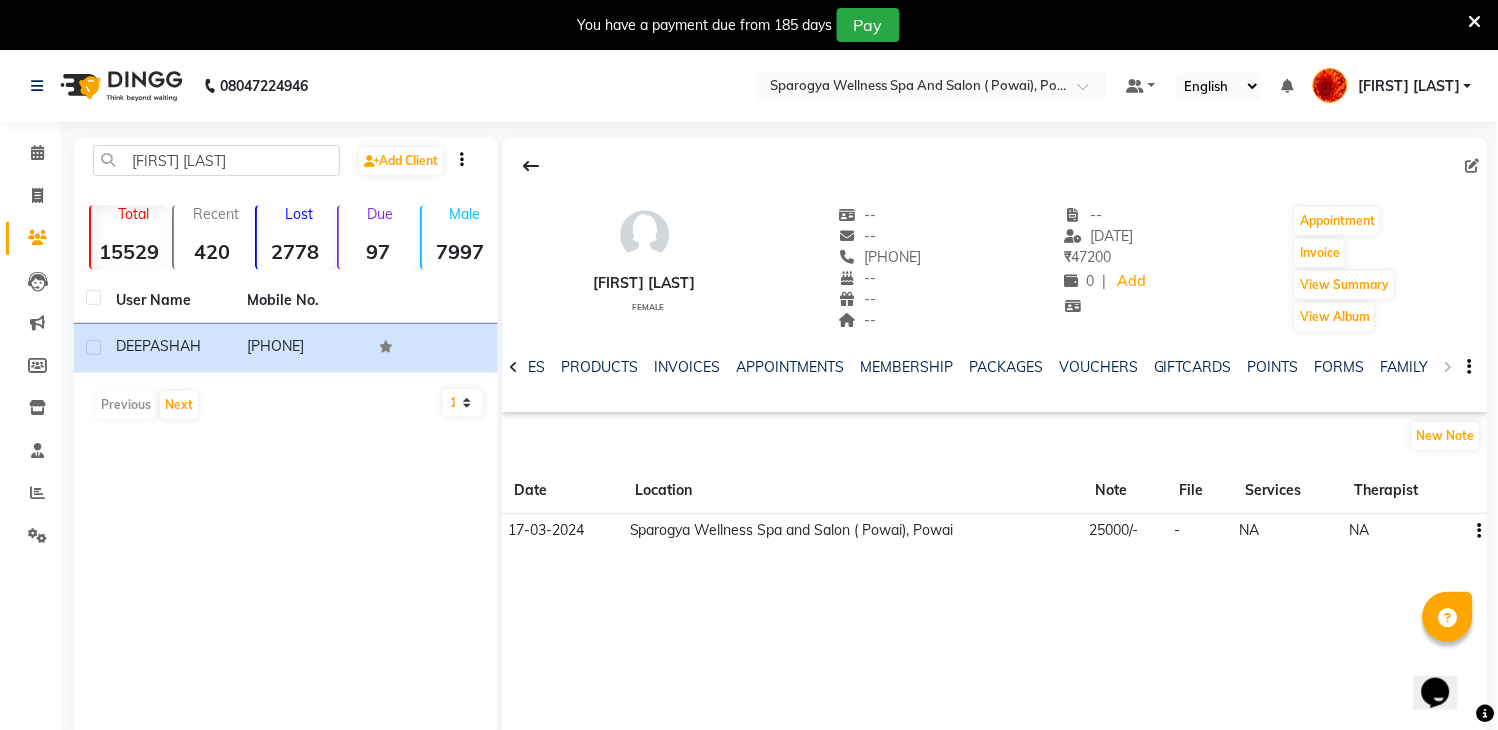 click on "NOTES FORMULA SERVICES PRODUCTS INVOICES APPOINTMENTS MEMBERSHIP PACKAGES VOUCHERS GIFTCARDS POINTS FORMS FAMILY CARDS WALLET" 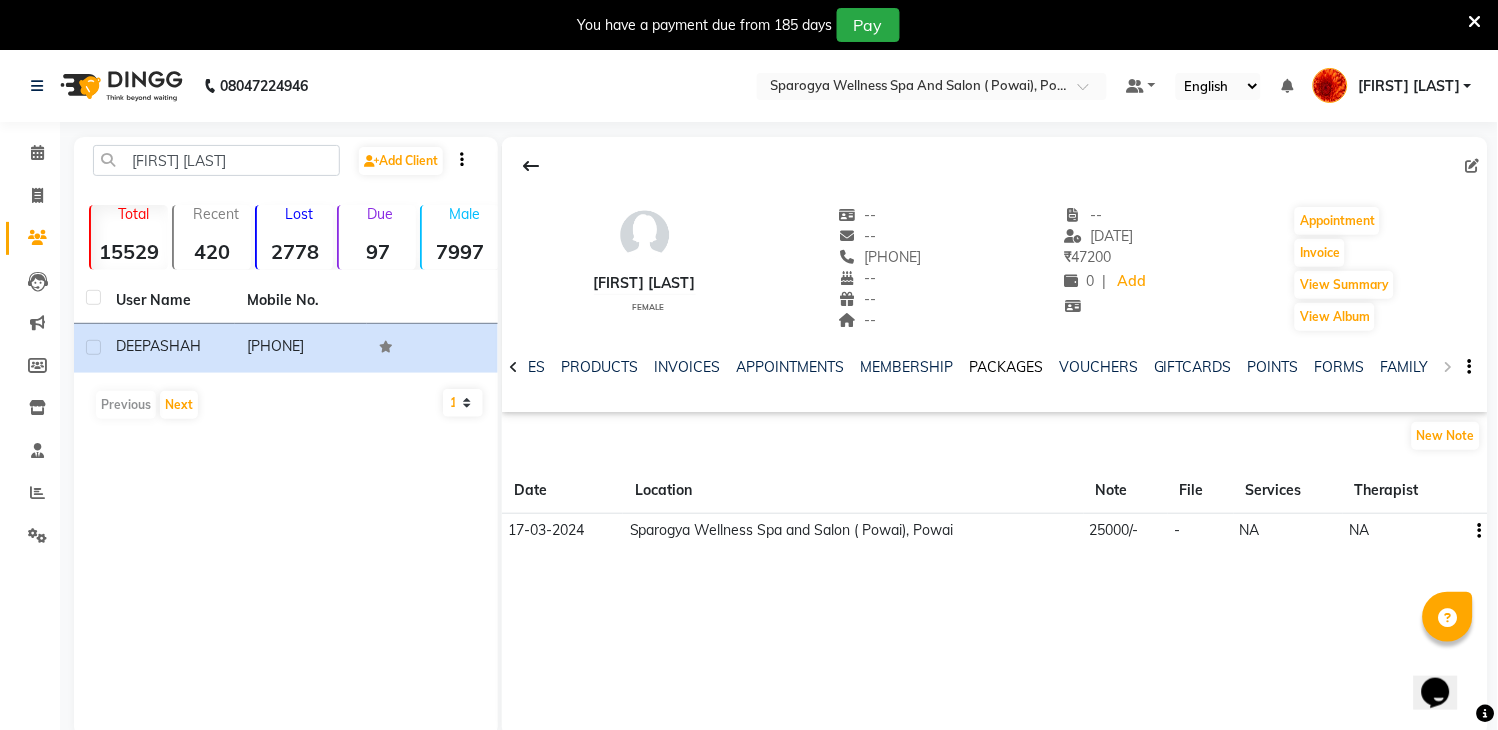 click on "PACKAGES" 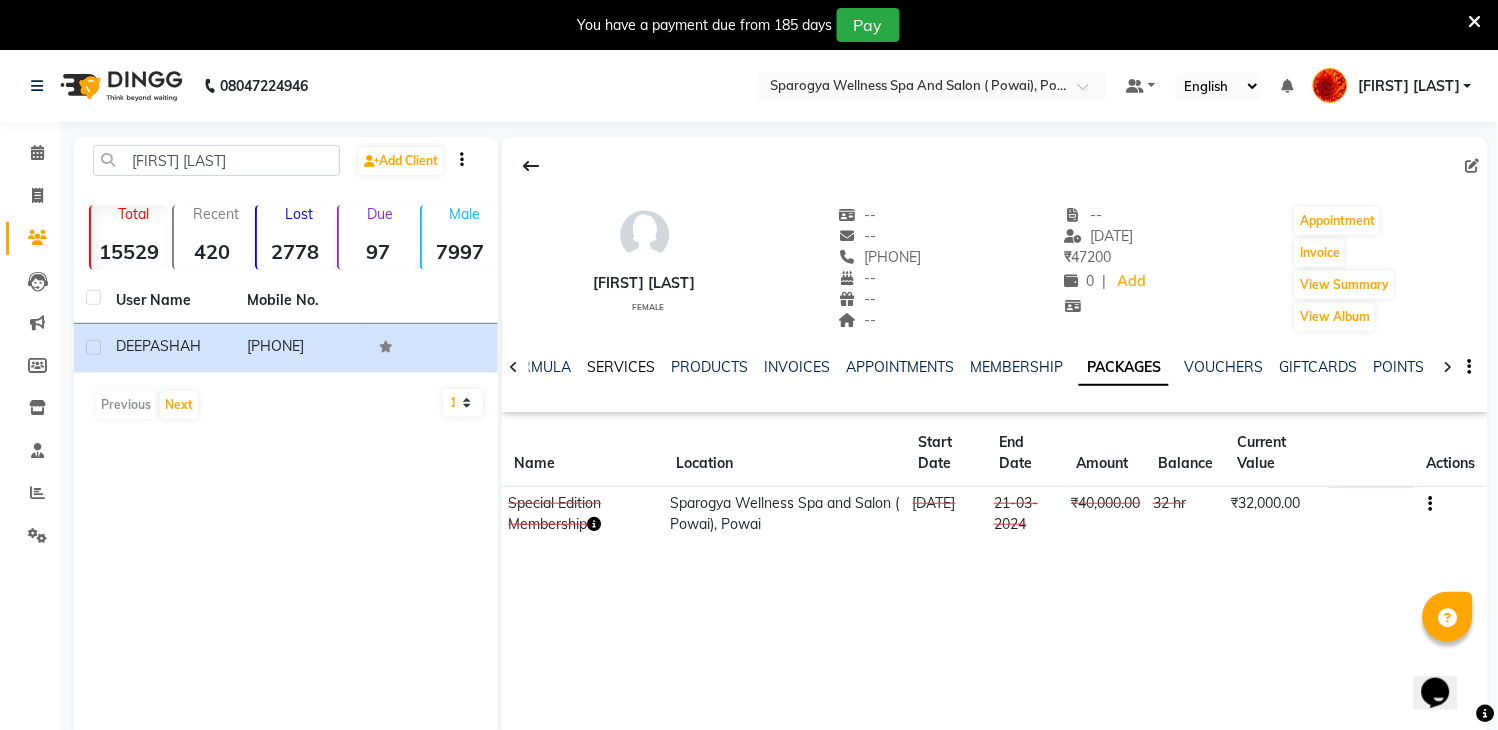 click on "SERVICES" 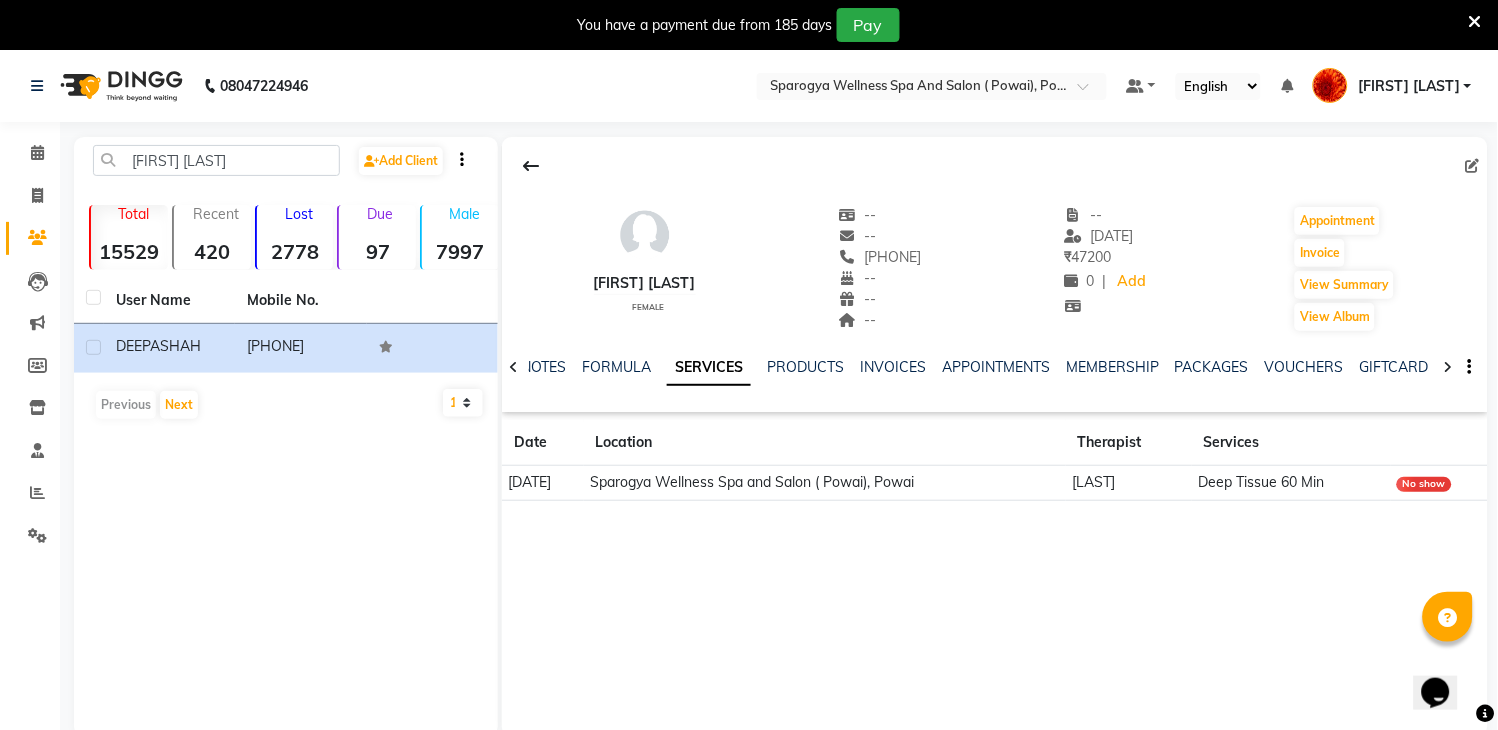 click on "NOTES" 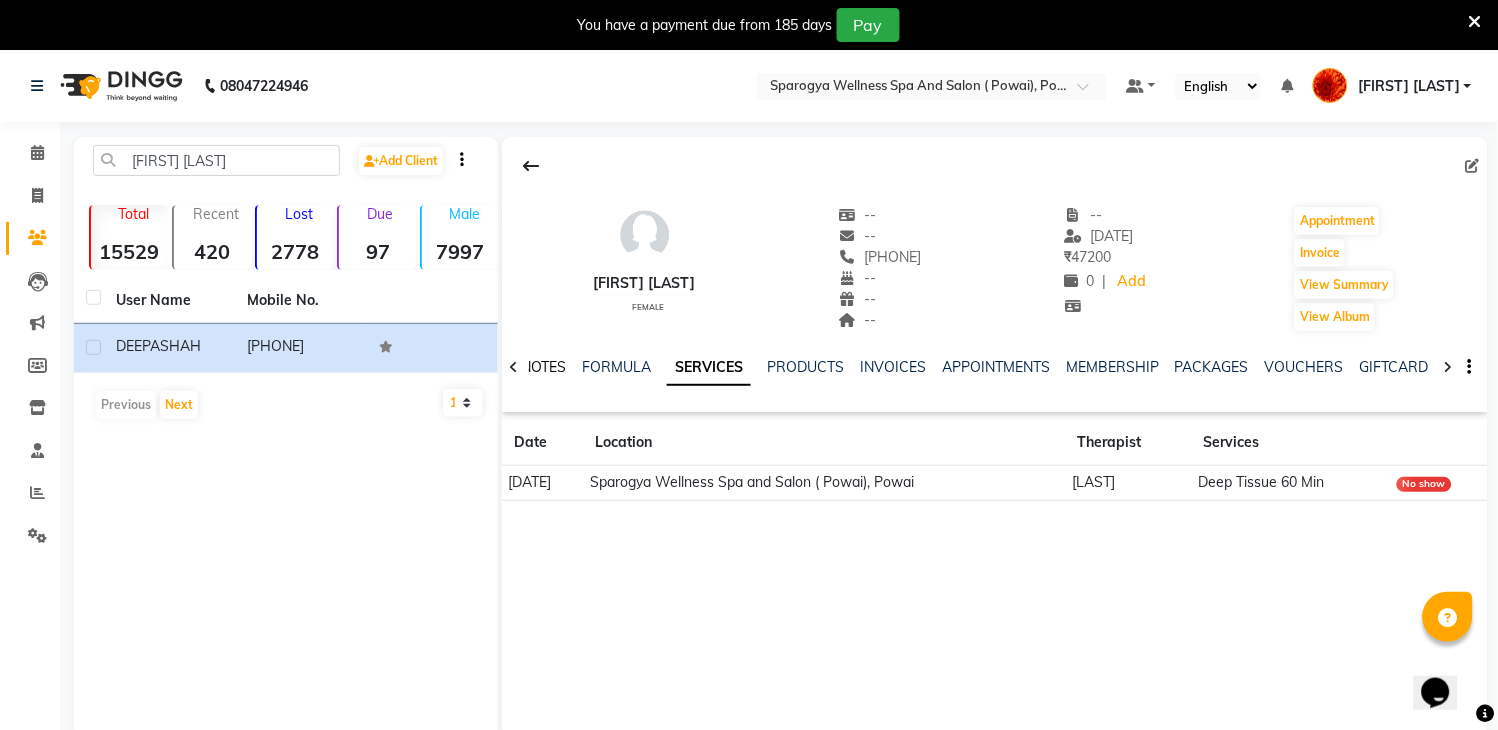 click on "NOTES" 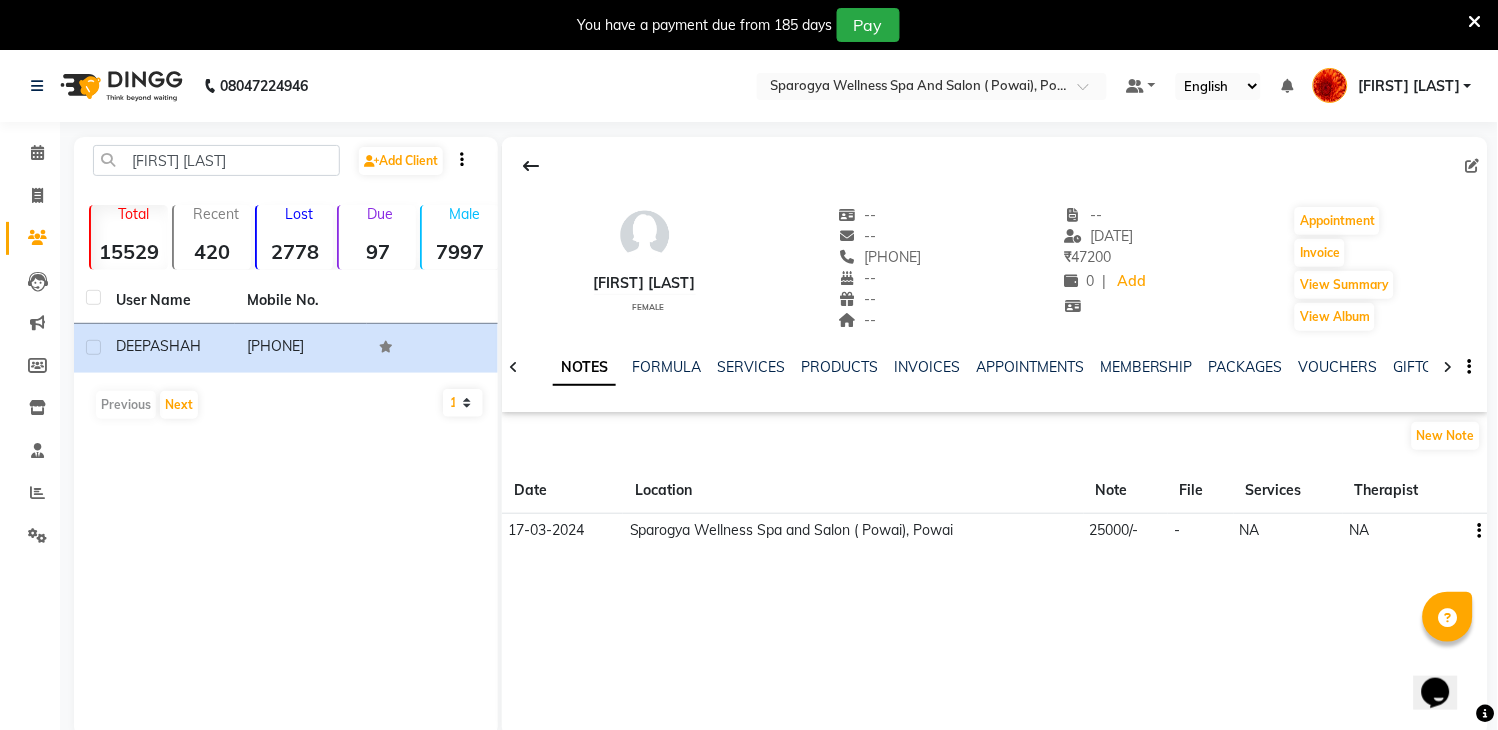 click 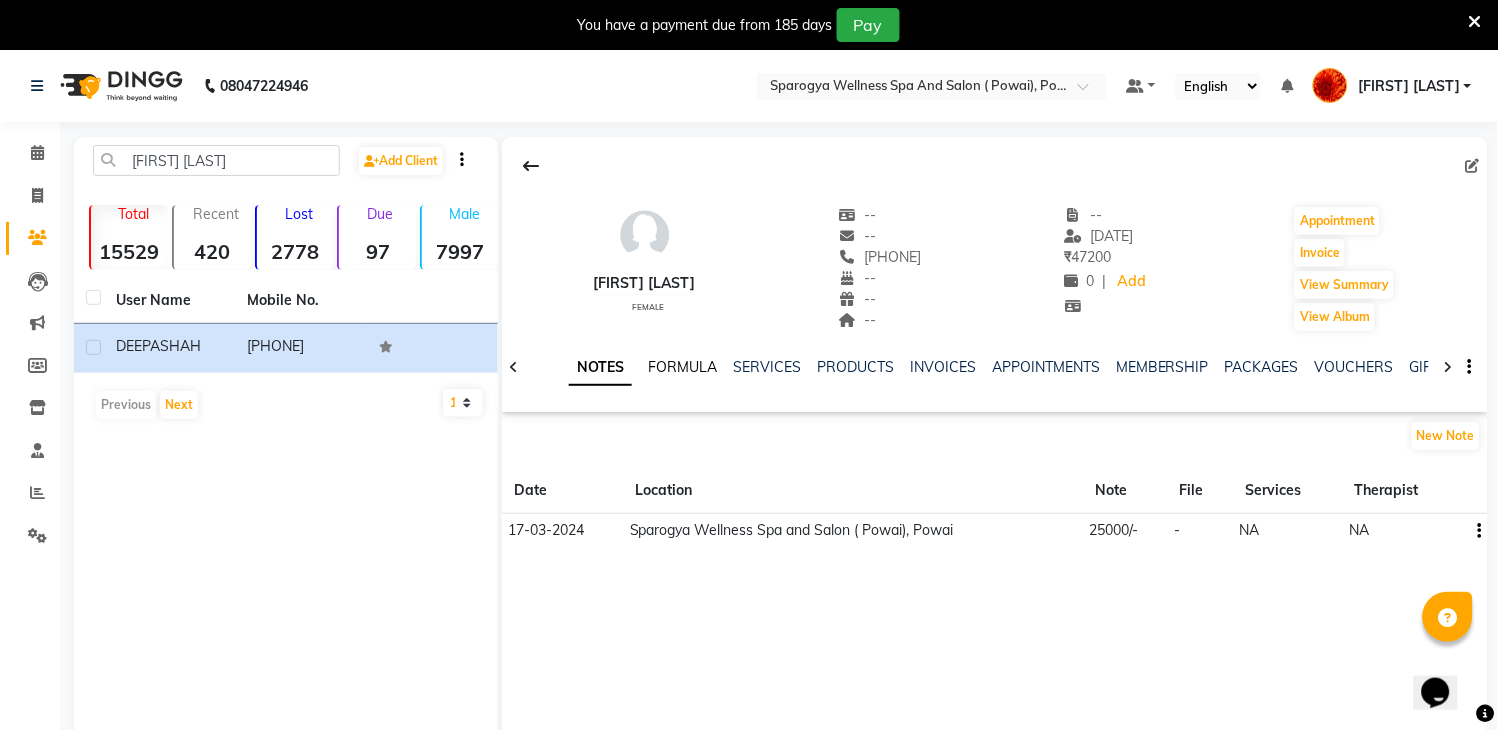 click on "FORMULA" 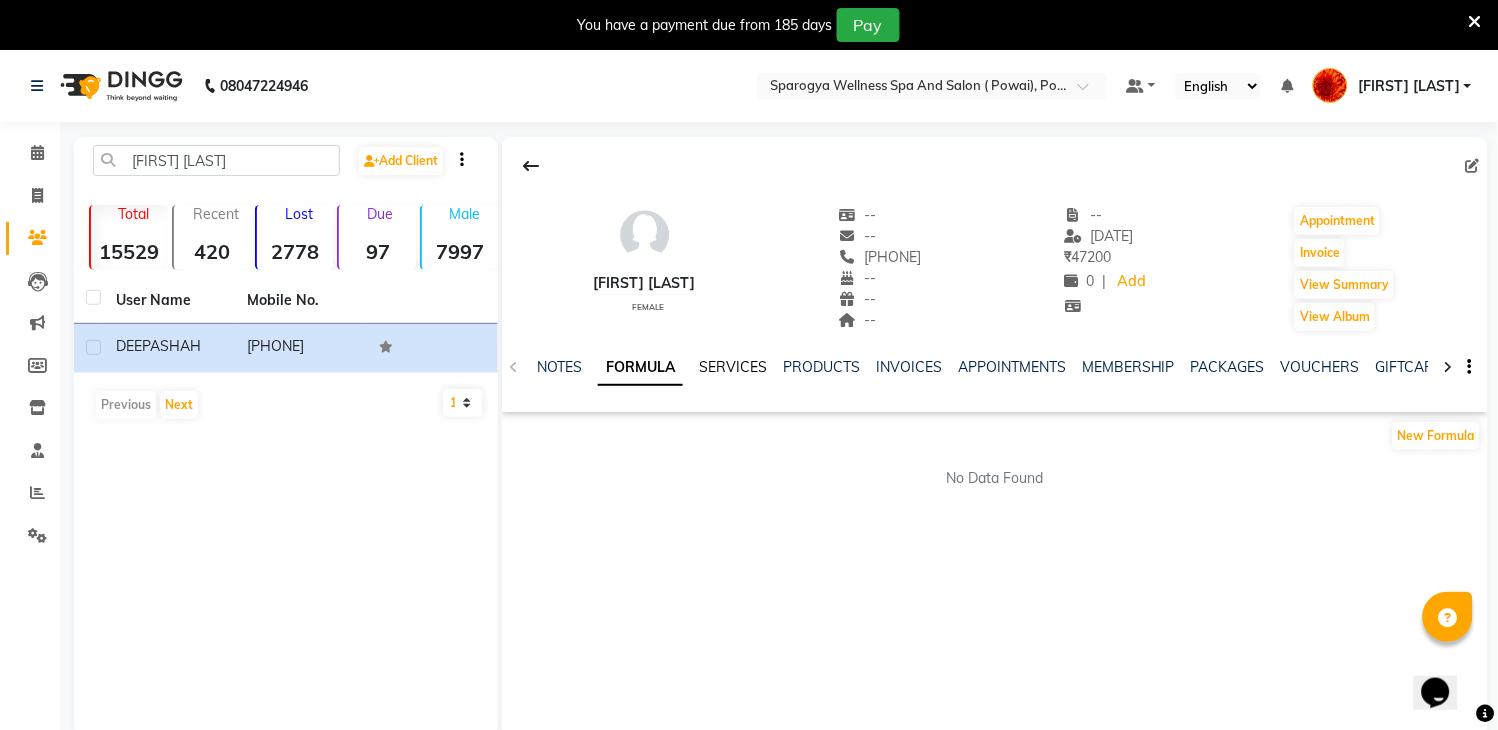 click on "SERVICES" 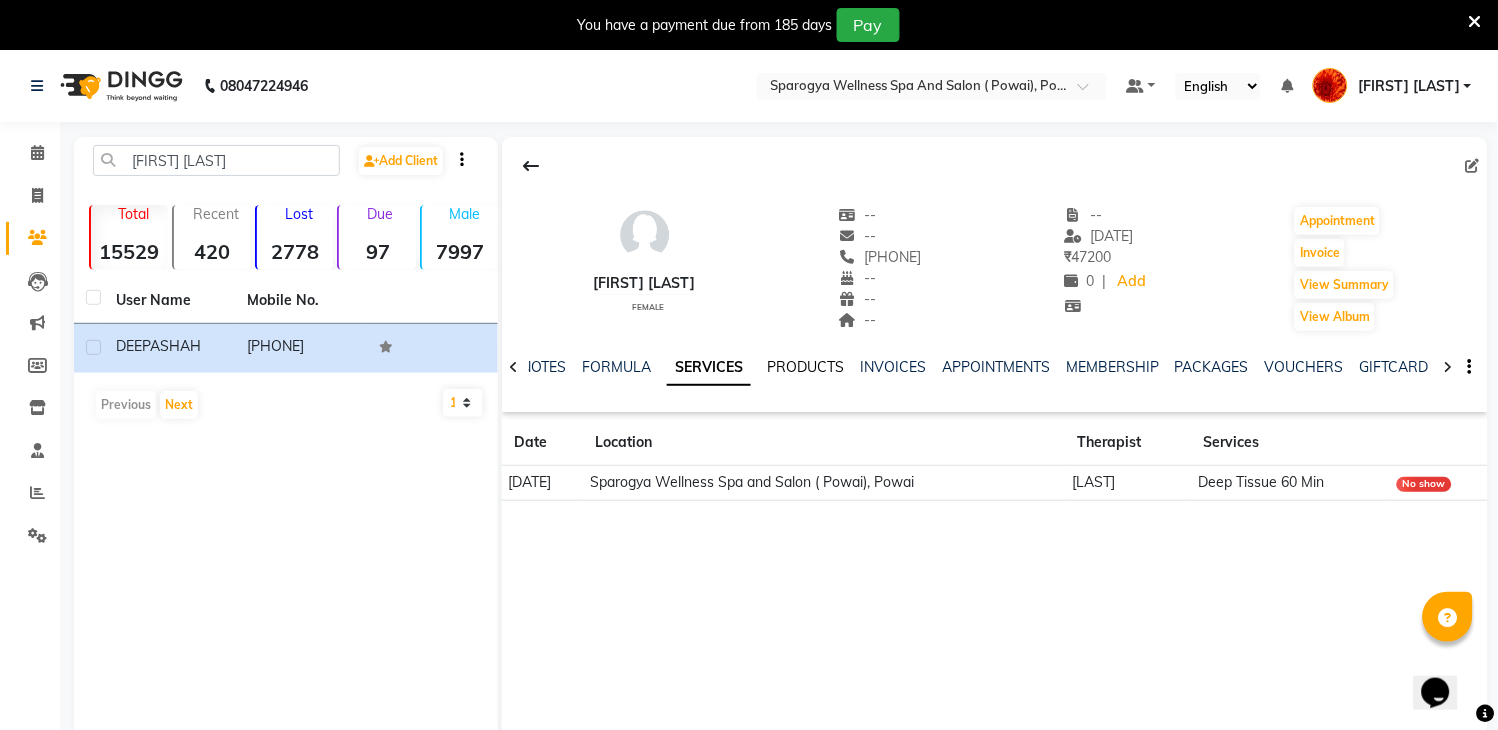 click on "PRODUCTS" 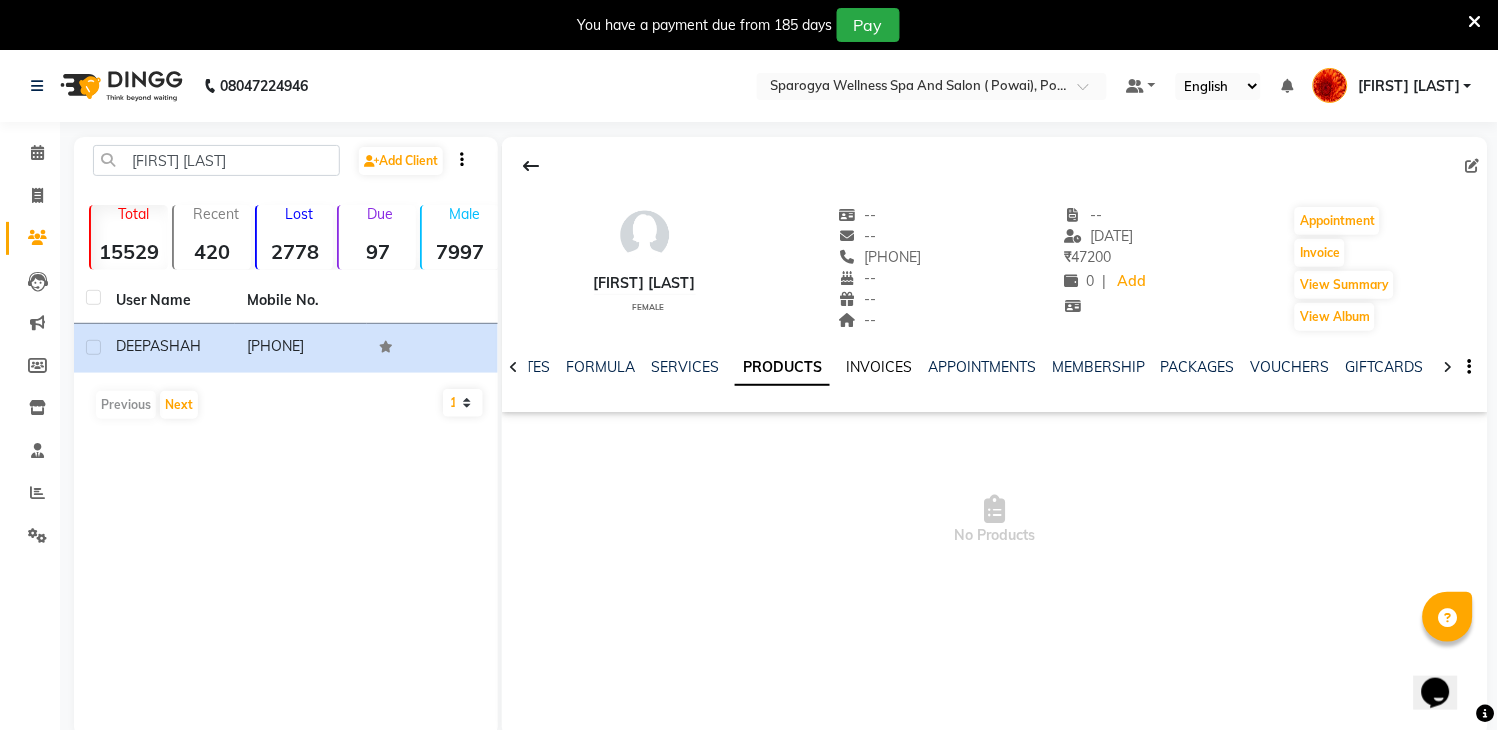 click on "INVOICES" 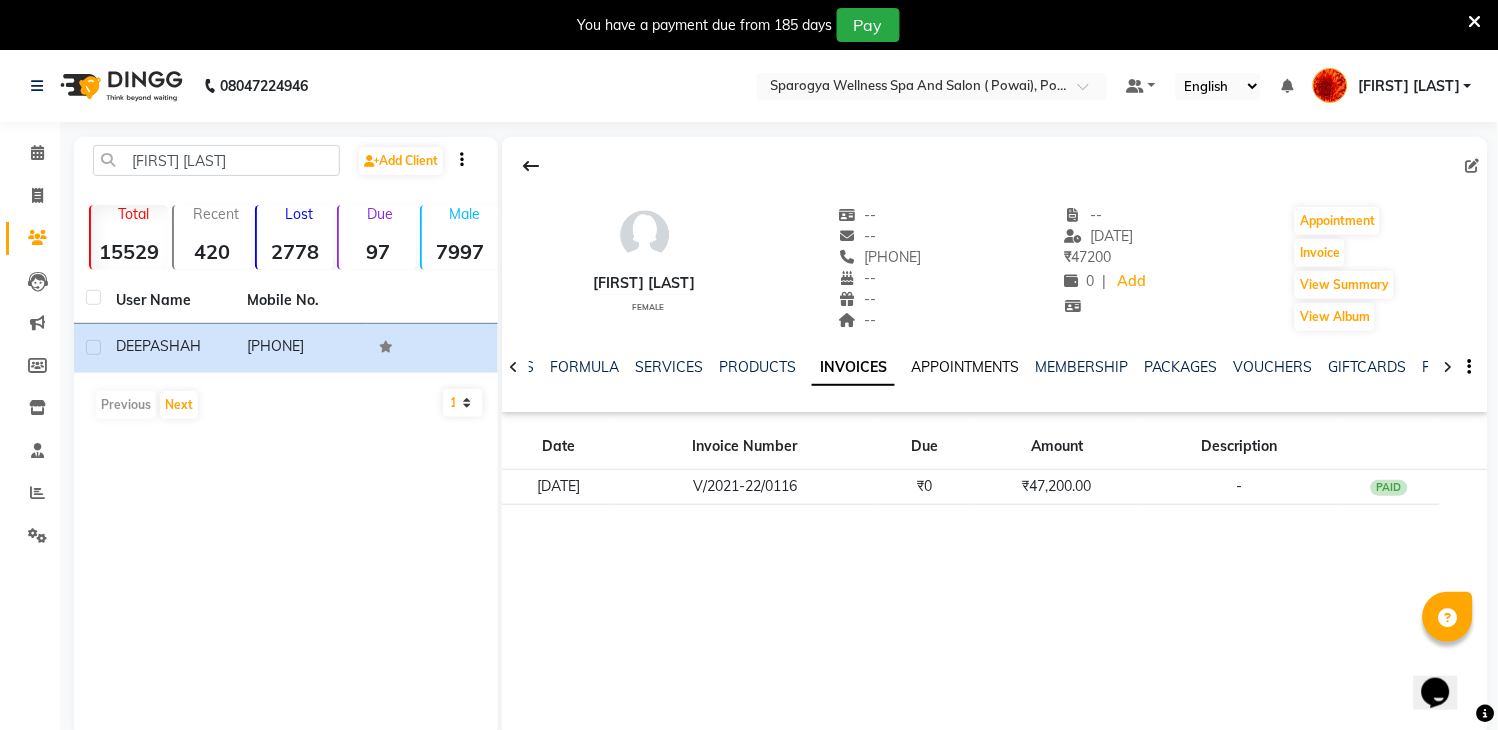 click on "APPOINTMENTS" 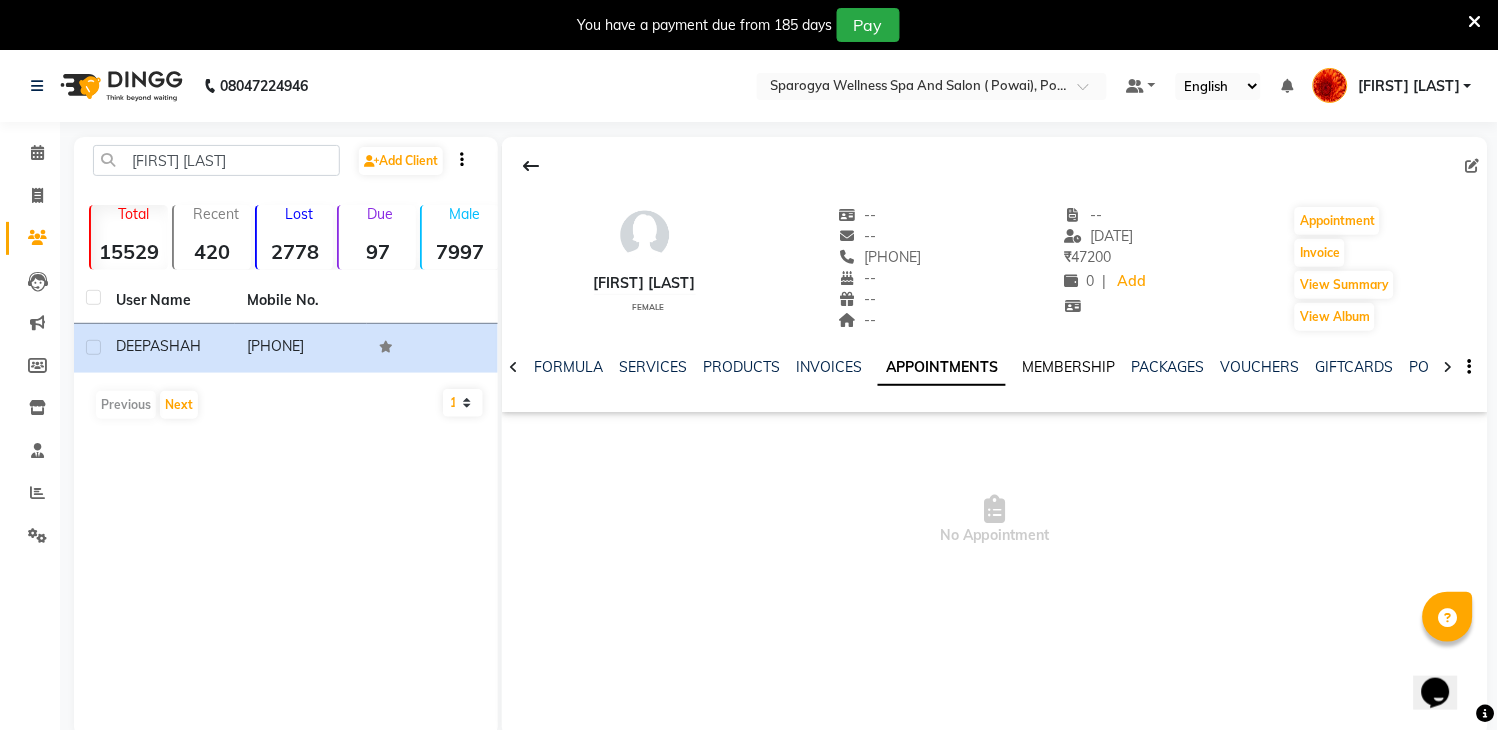 click on "MEMBERSHIP" 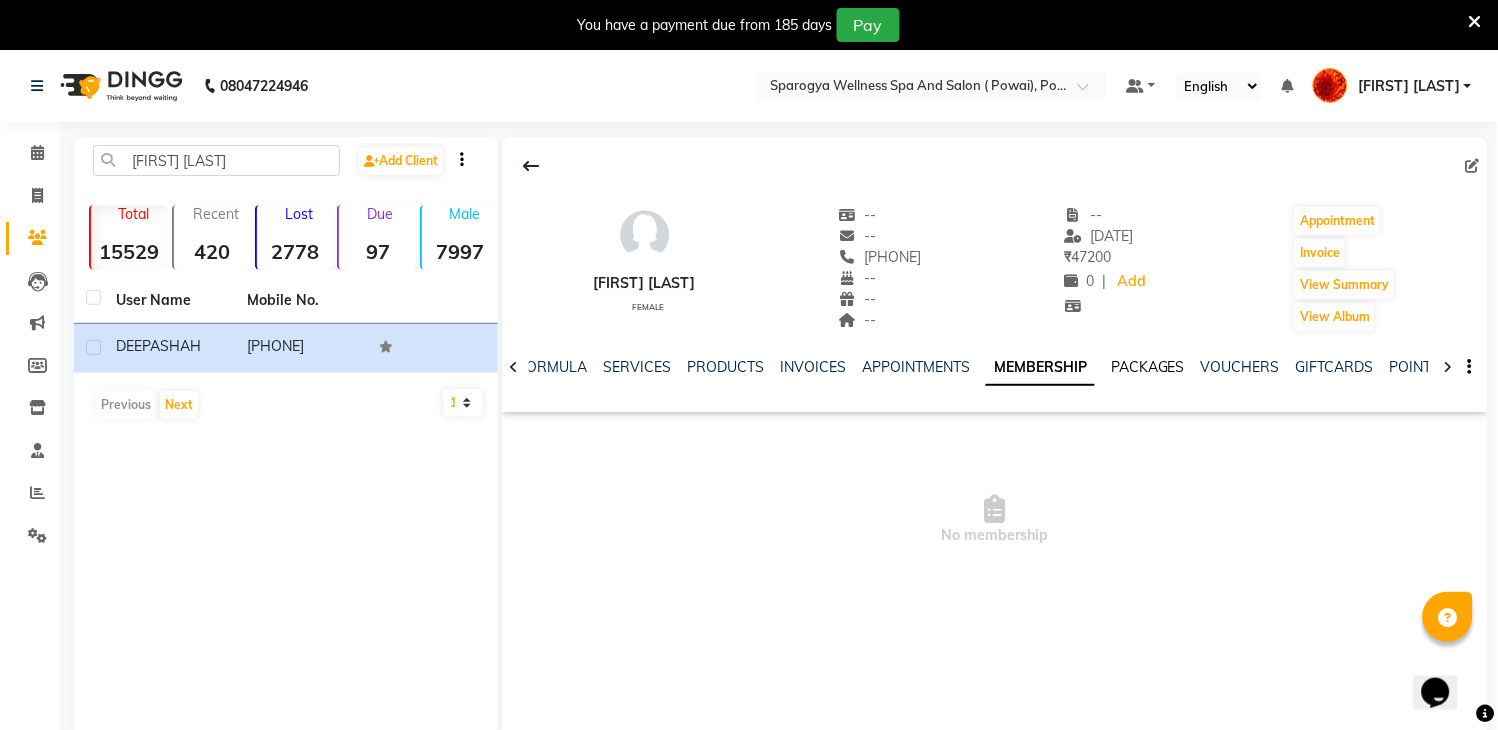 click on "PACKAGES" 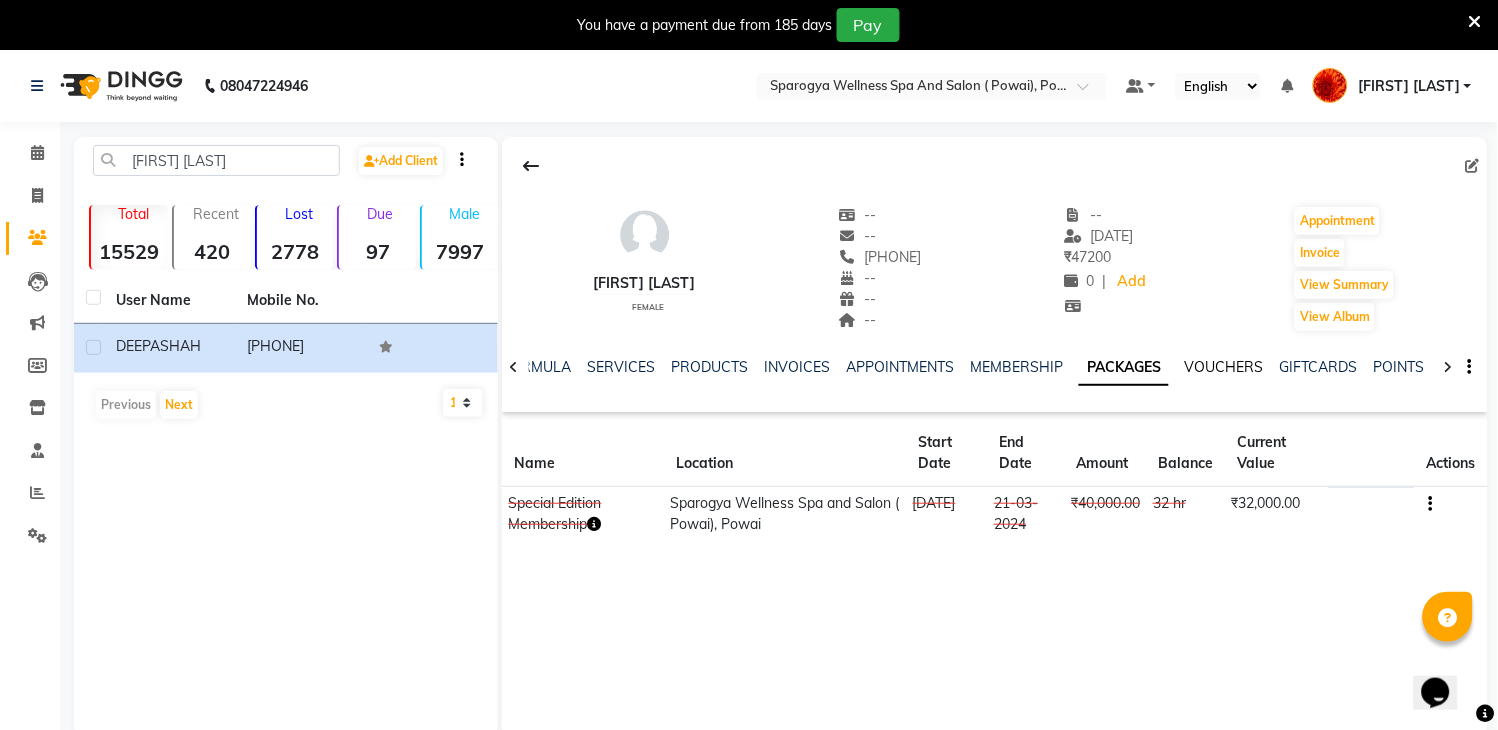 click on "VOUCHERS" 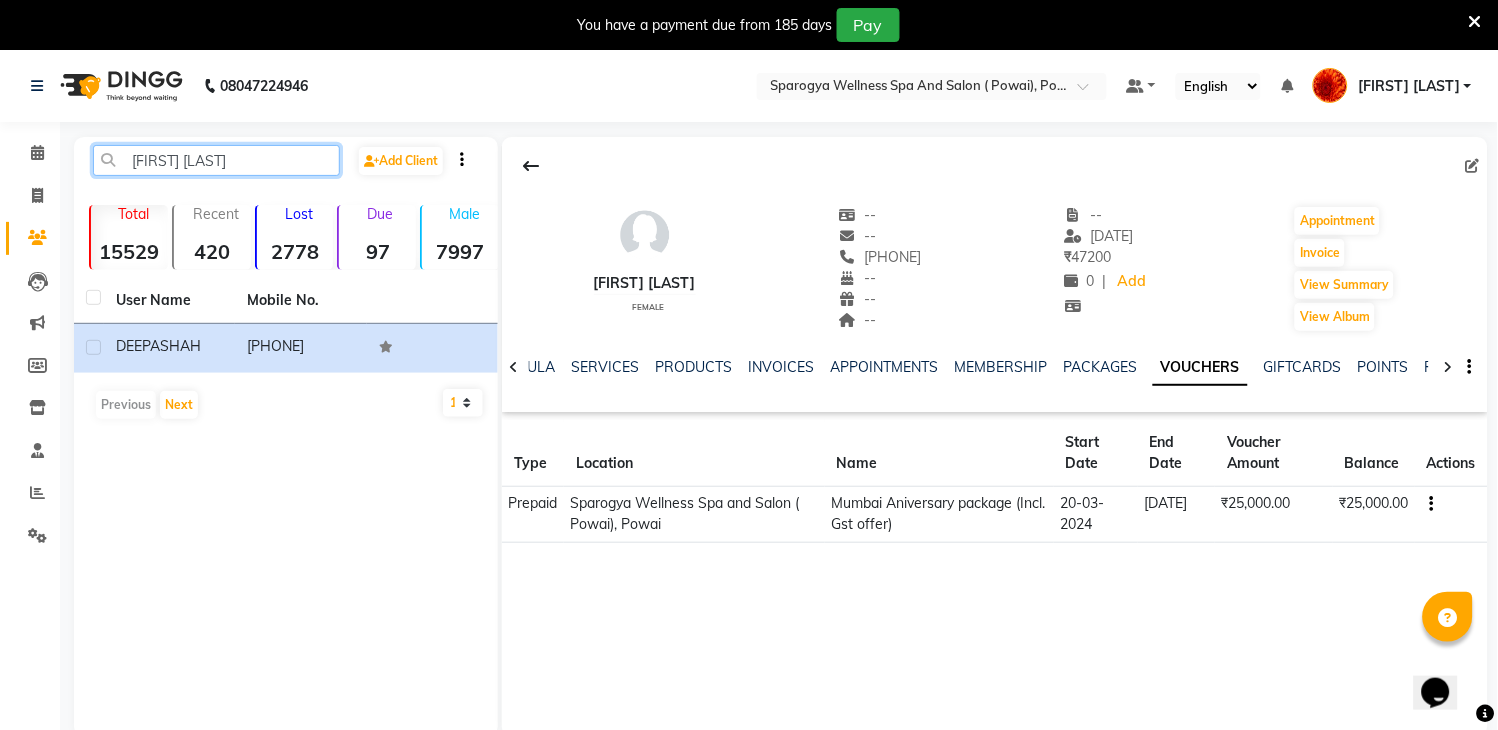 click on "[FIRST] [LAST]" 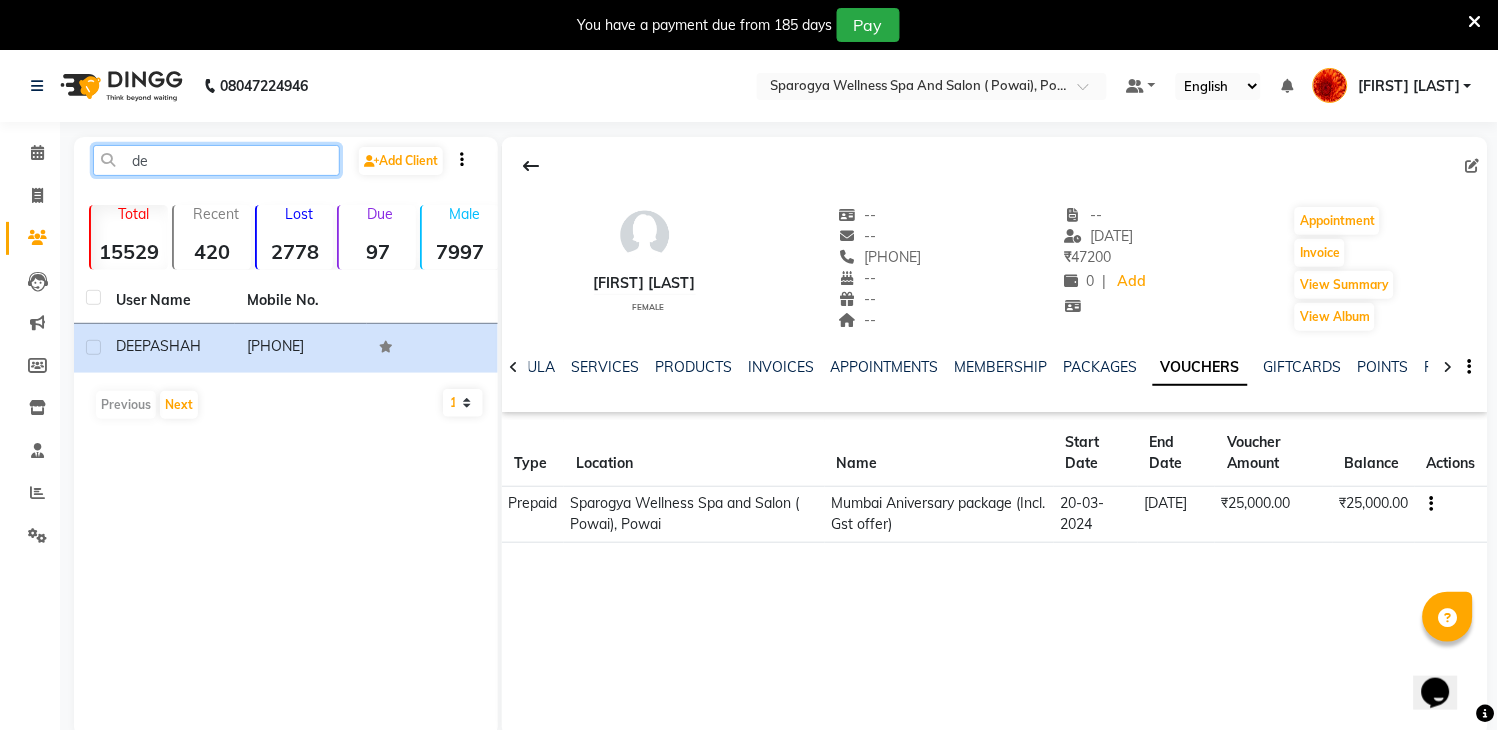 type on "d" 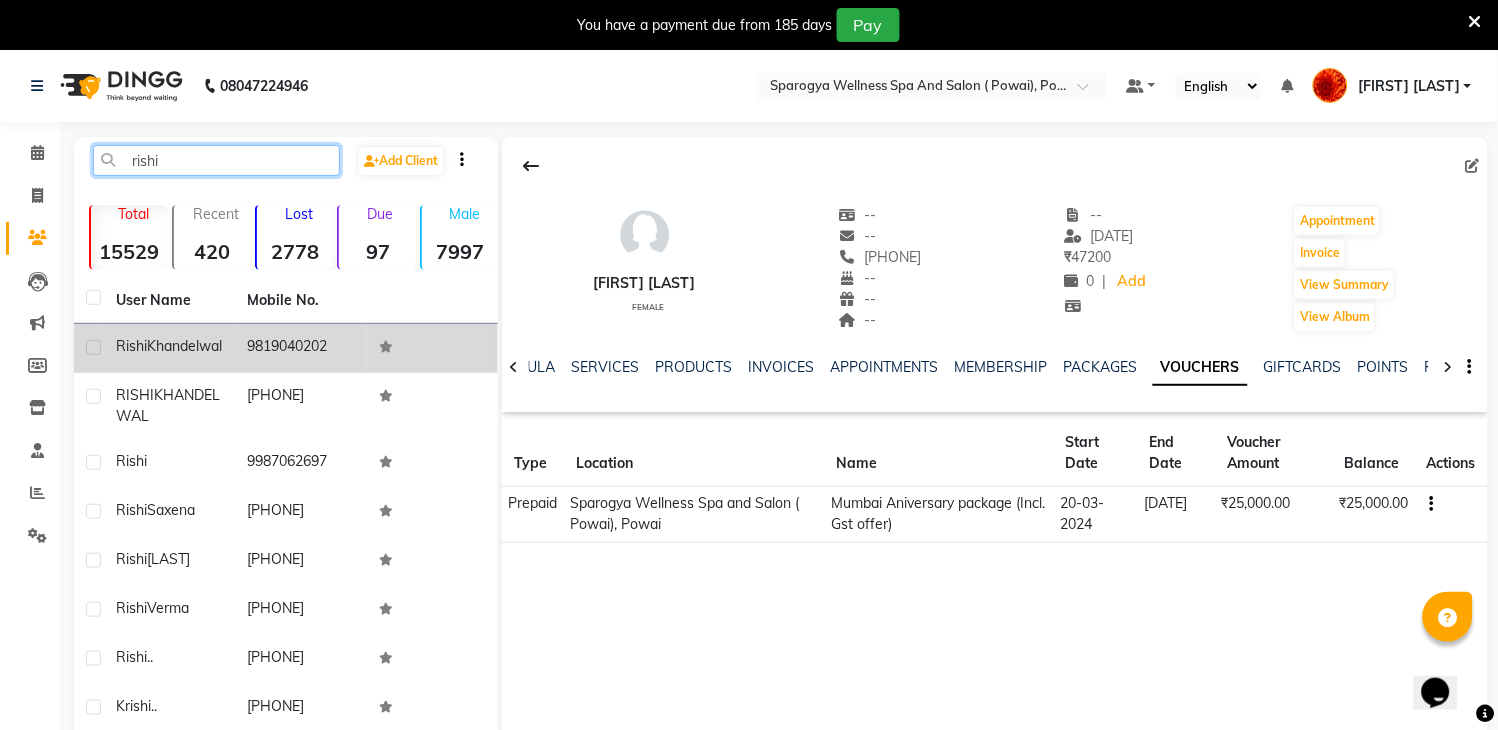 type on "rishi" 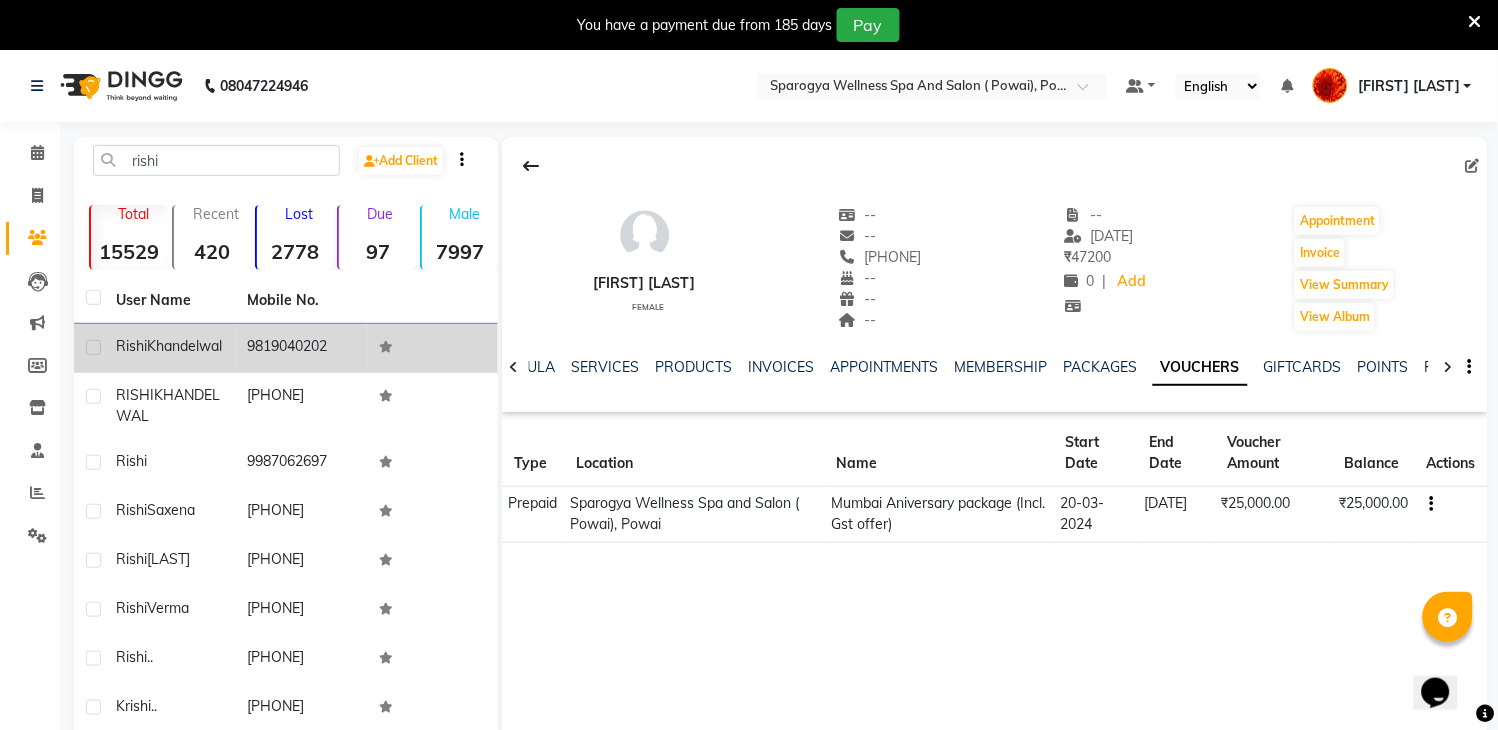 click on "9819040202" 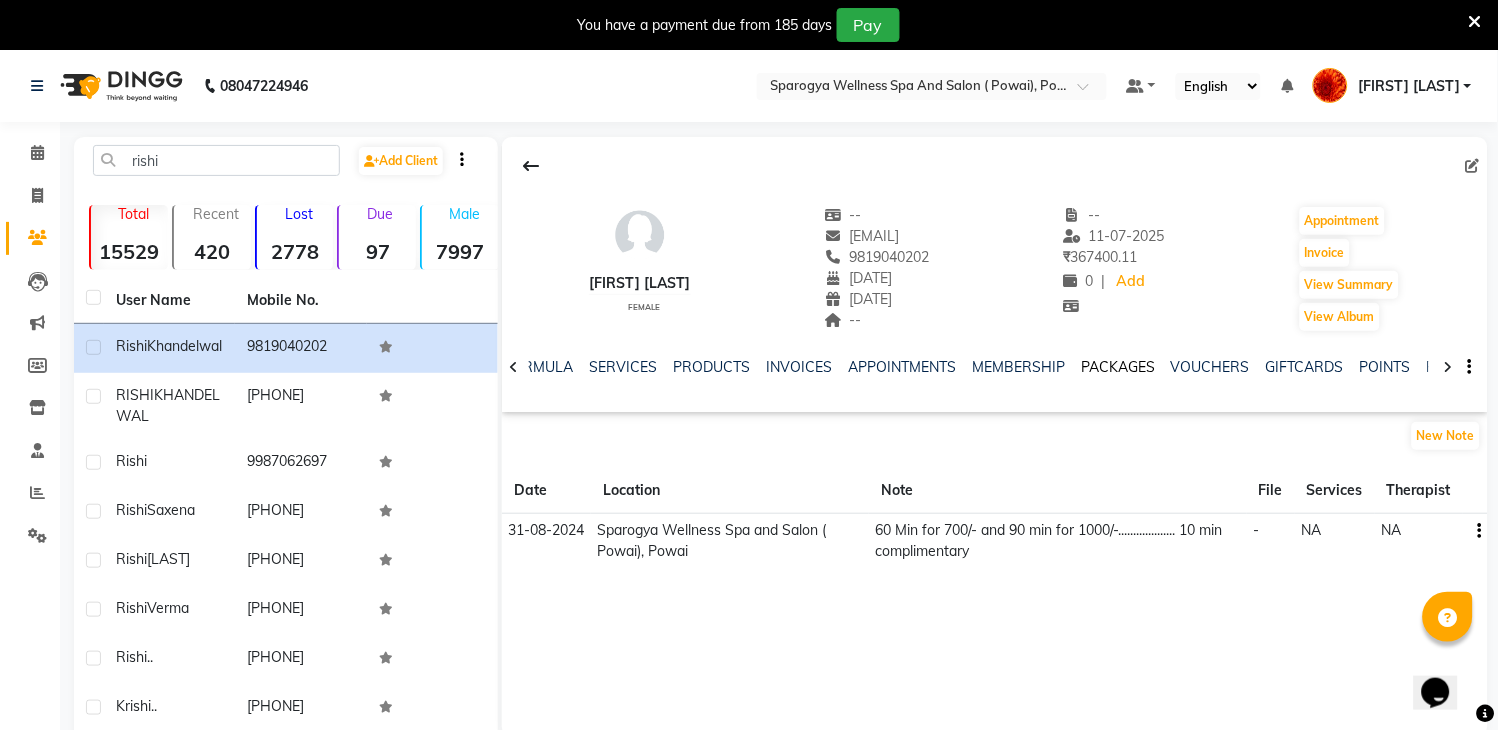 drag, startPoint x: 1204, startPoint y: 362, endPoint x: 1130, endPoint y: 365, distance: 74.06078 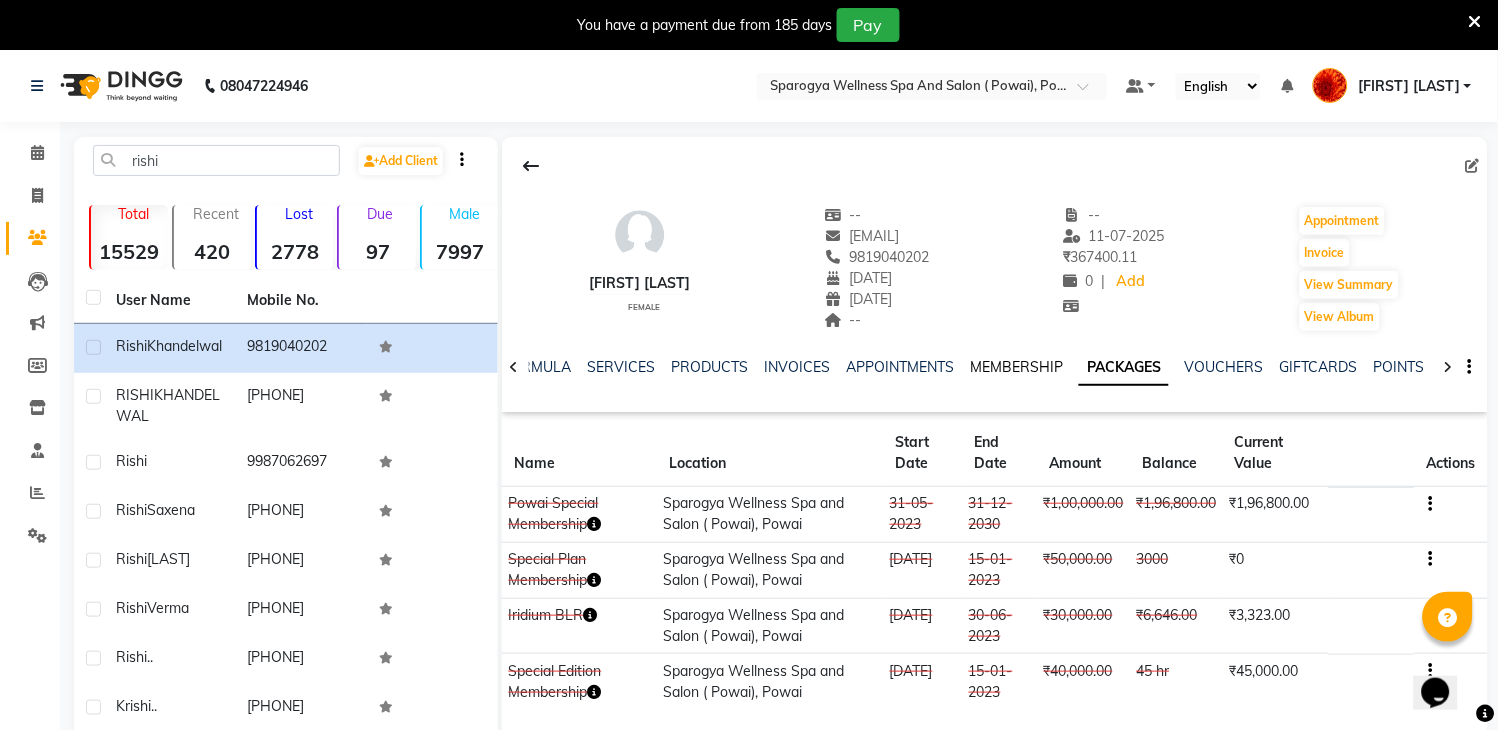 click on "MEMBERSHIP" 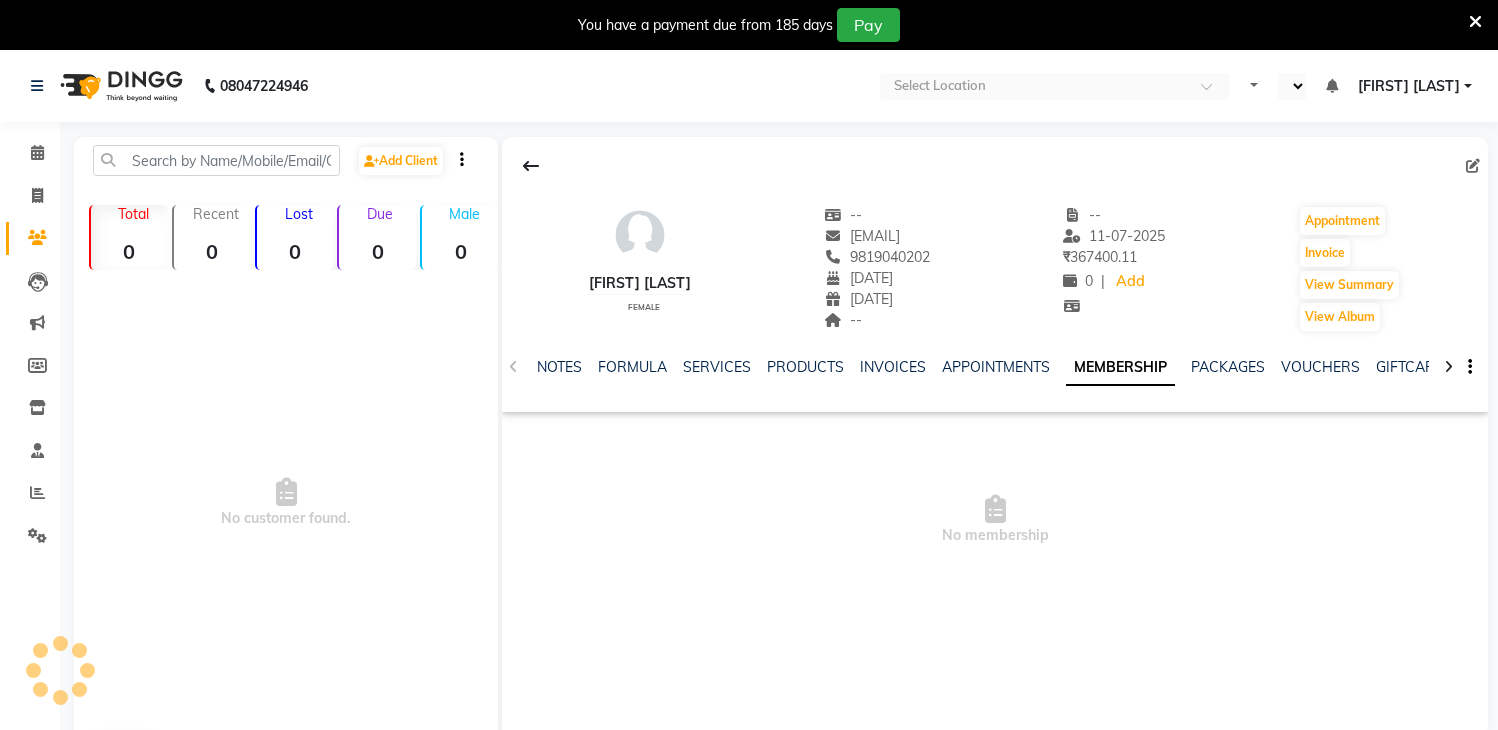scroll, scrollTop: 0, scrollLeft: 0, axis: both 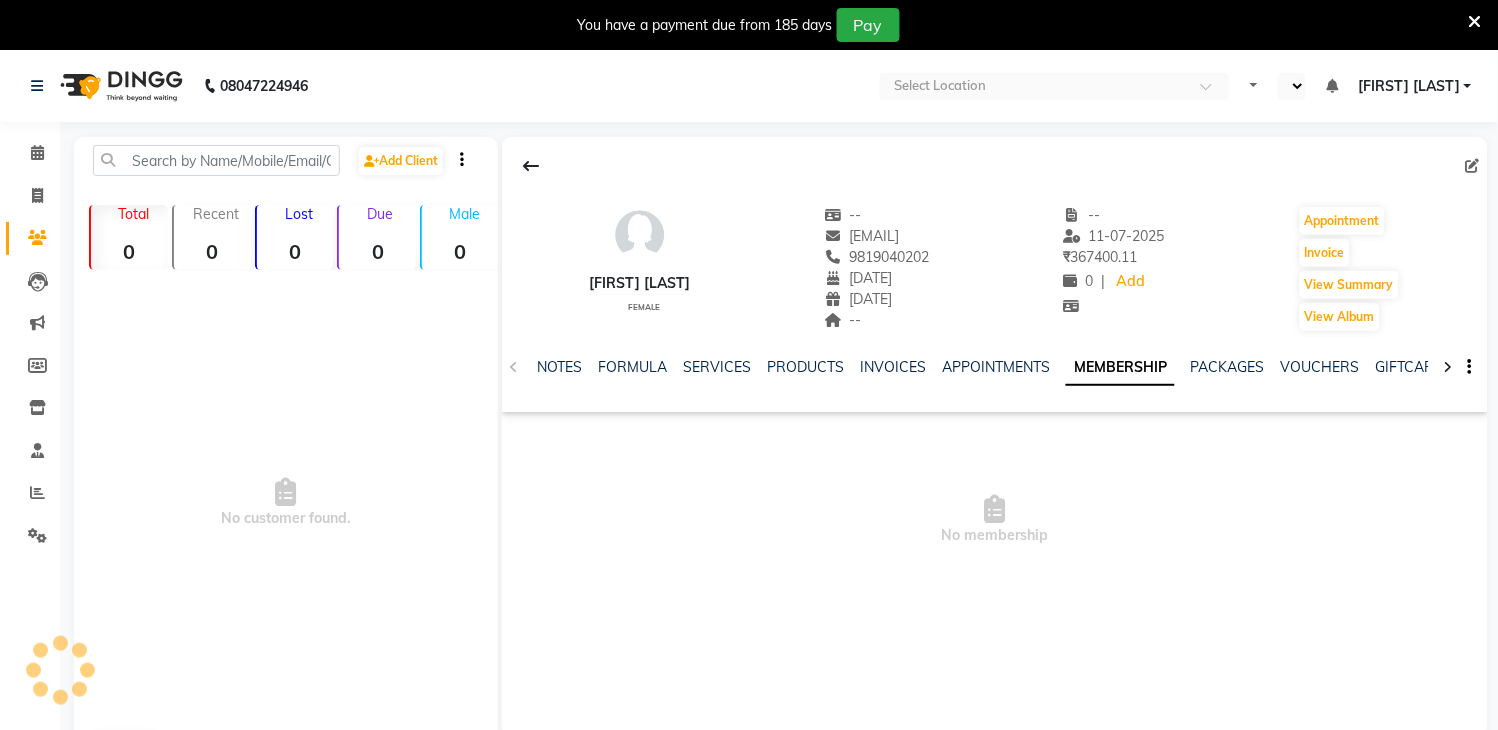 select on "en" 